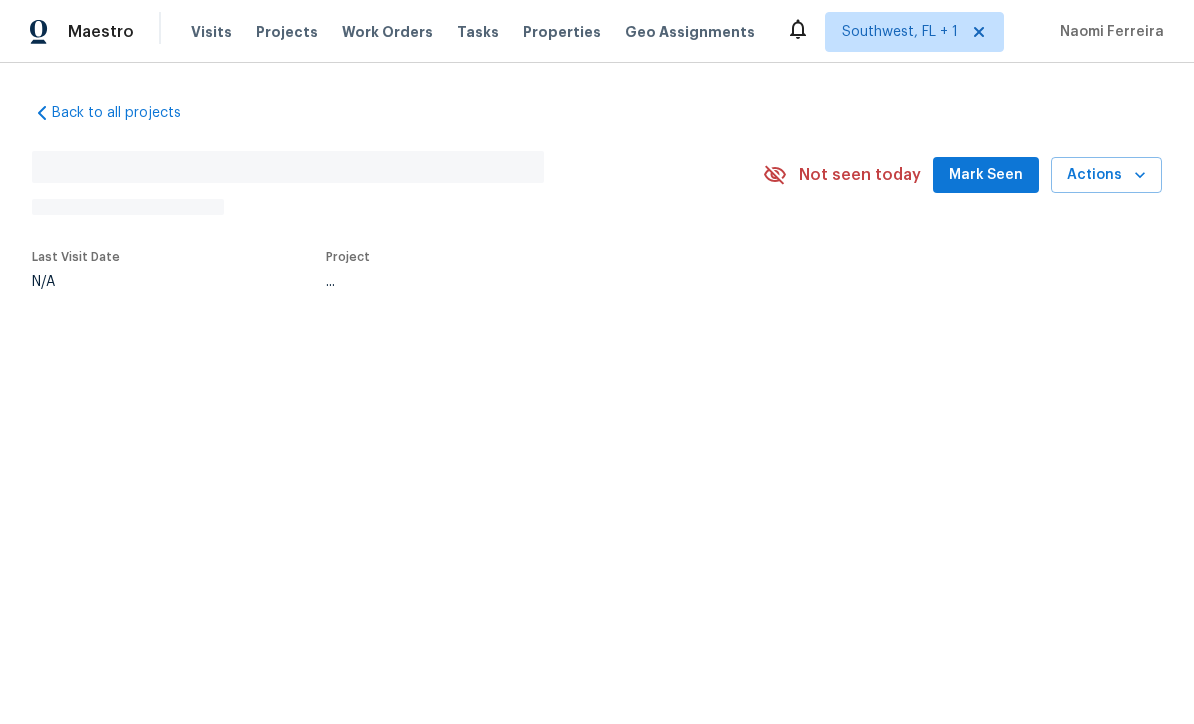 scroll, scrollTop: 0, scrollLeft: 0, axis: both 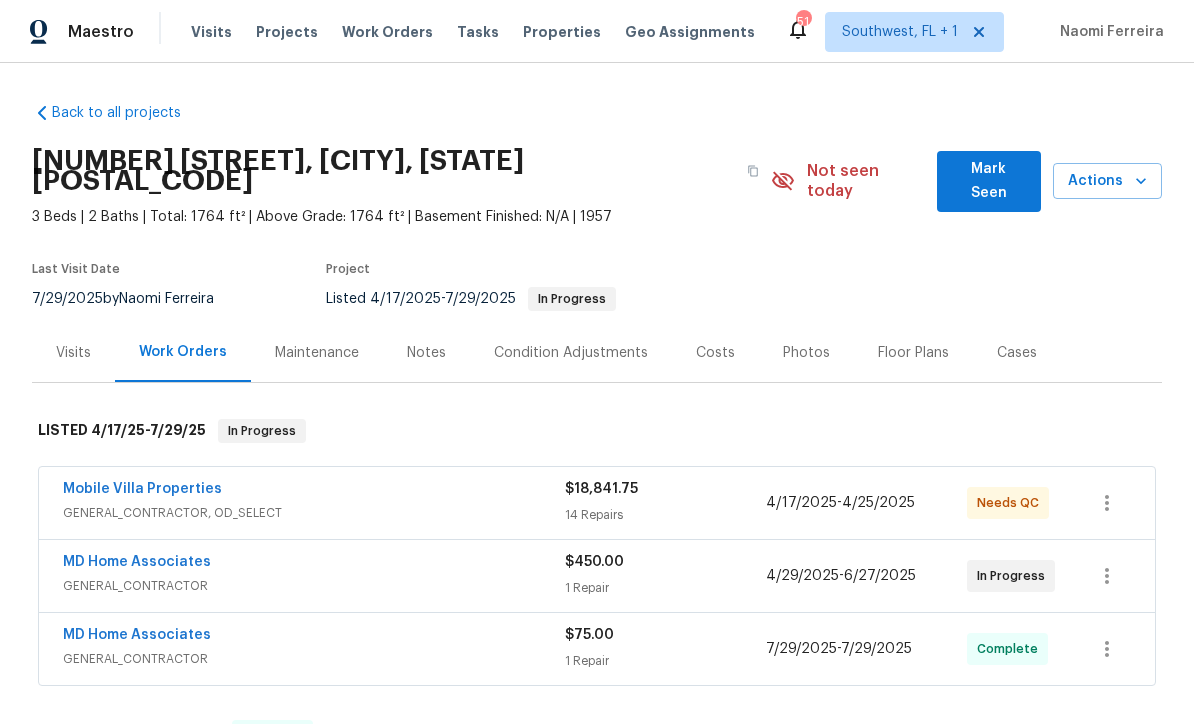 click on "Projects" at bounding box center [287, 32] 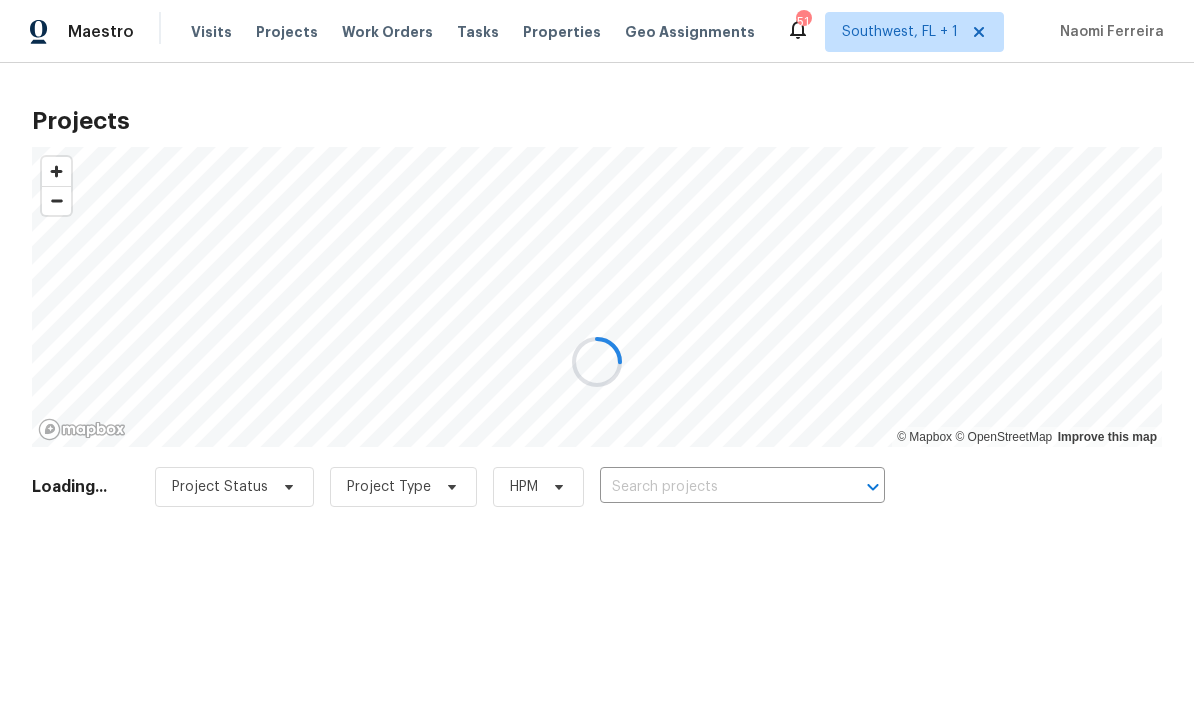 click at bounding box center [597, 362] 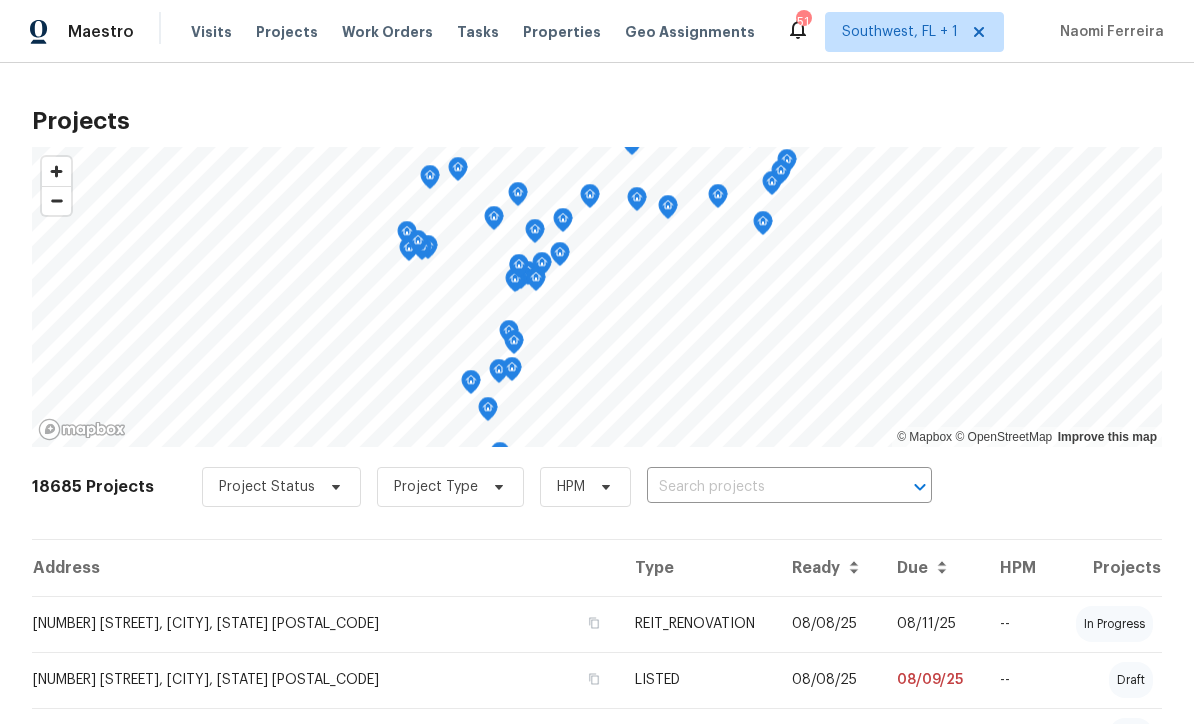 click at bounding box center (761, 487) 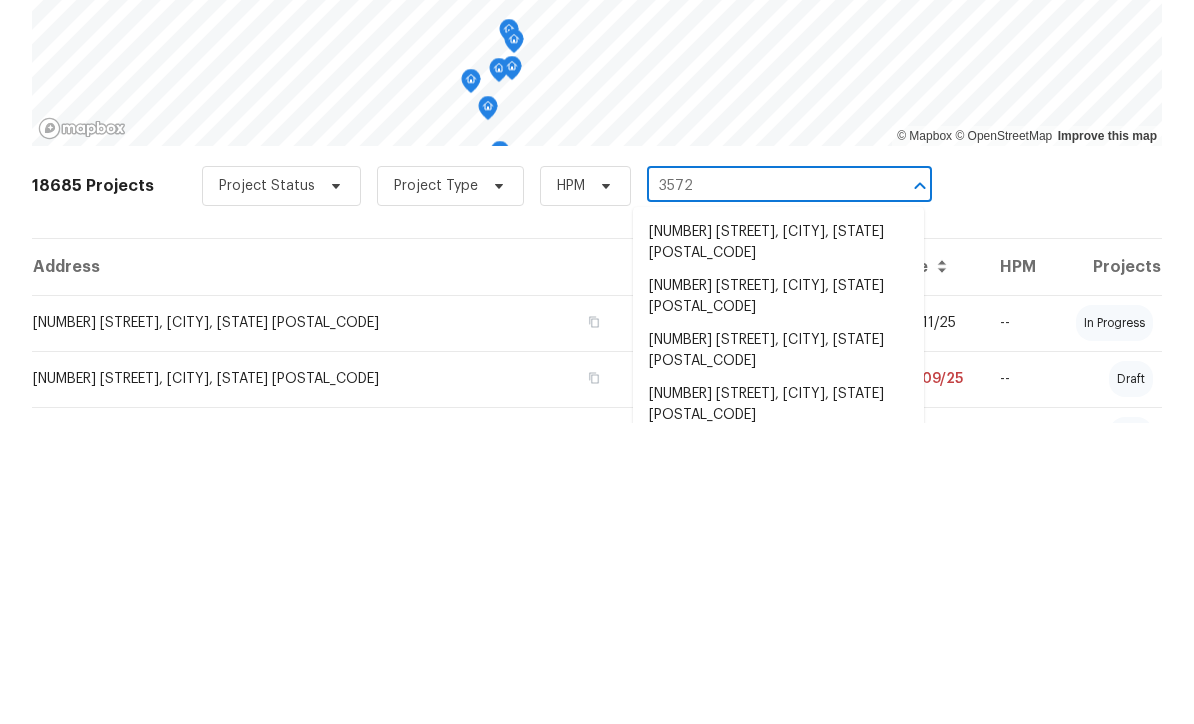 scroll, scrollTop: 106, scrollLeft: 0, axis: vertical 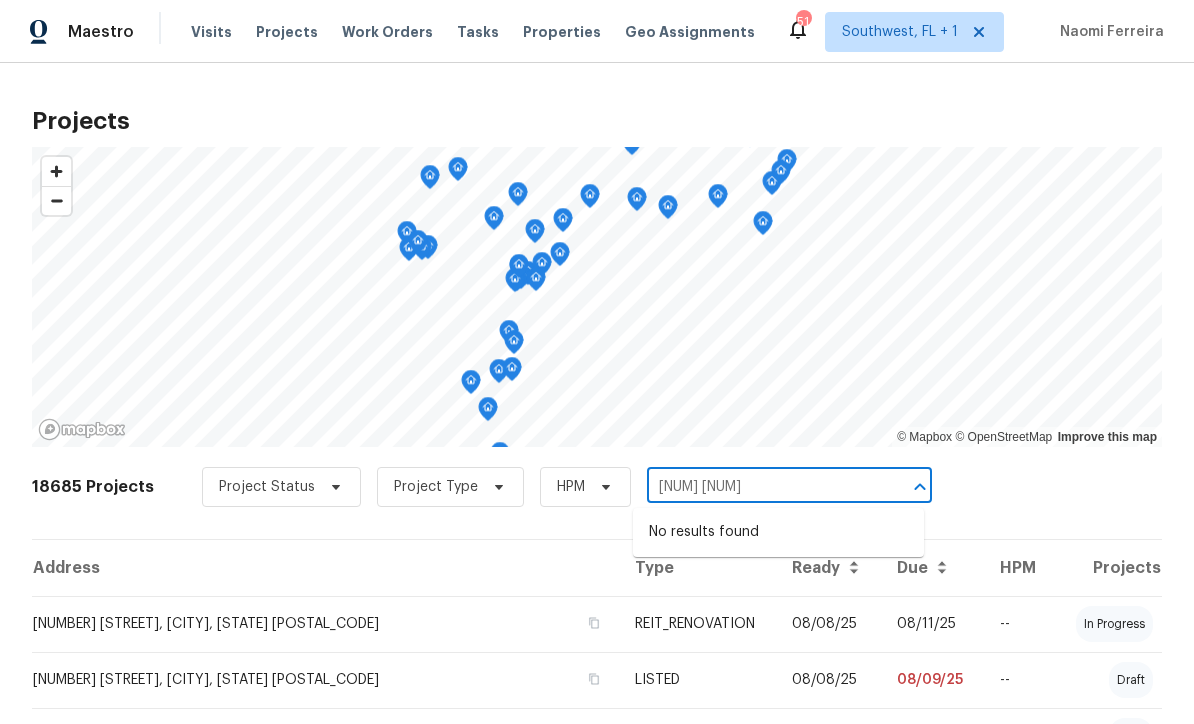 click on "3752 6" at bounding box center (761, 487) 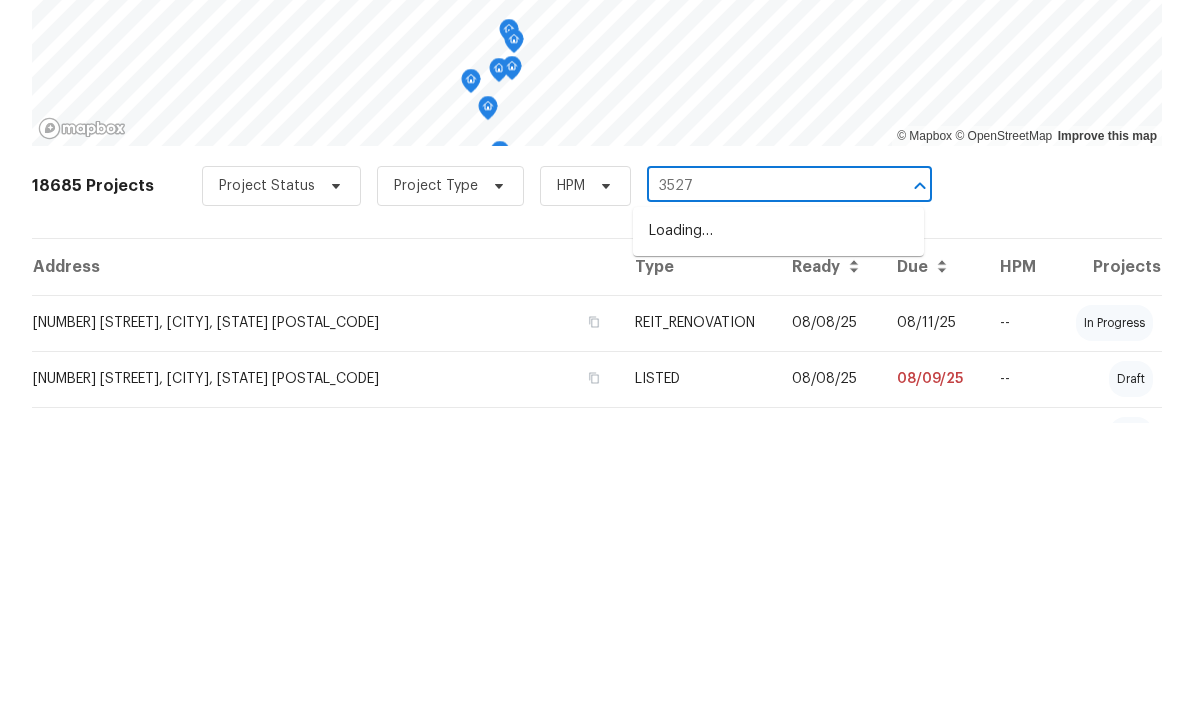 type on "3527 6" 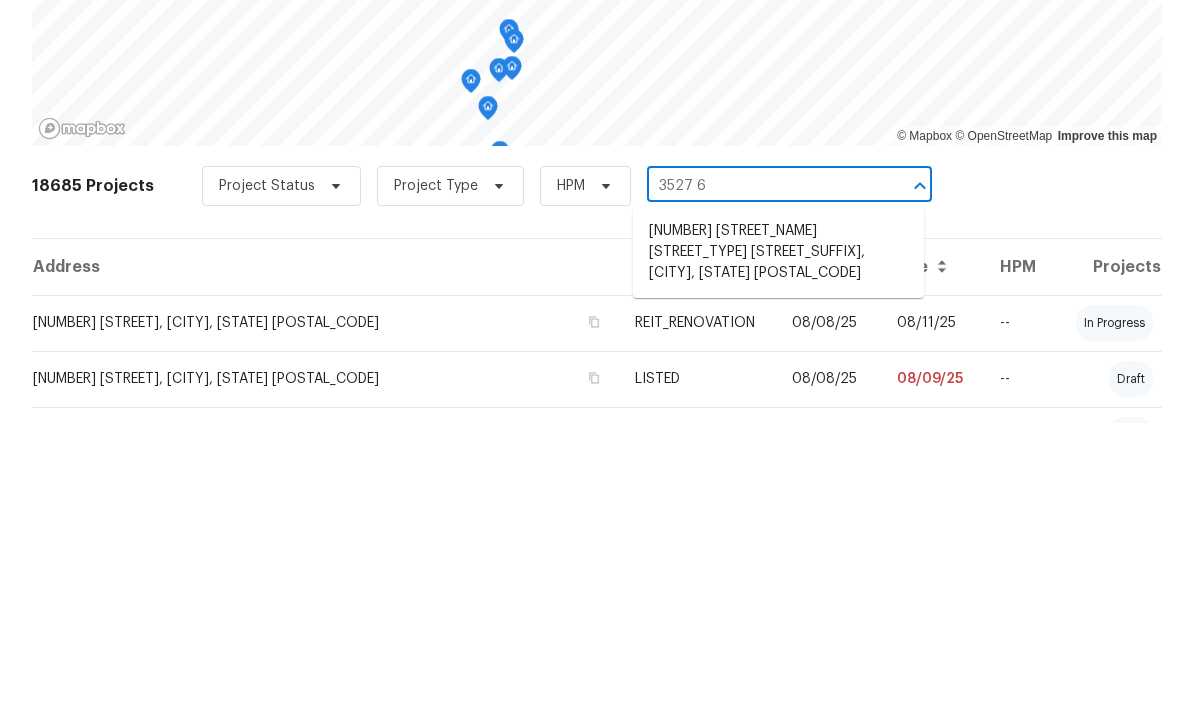 click on "3527 65th Avenue Cir E, Sarasota, FL 34243" at bounding box center (778, 553) 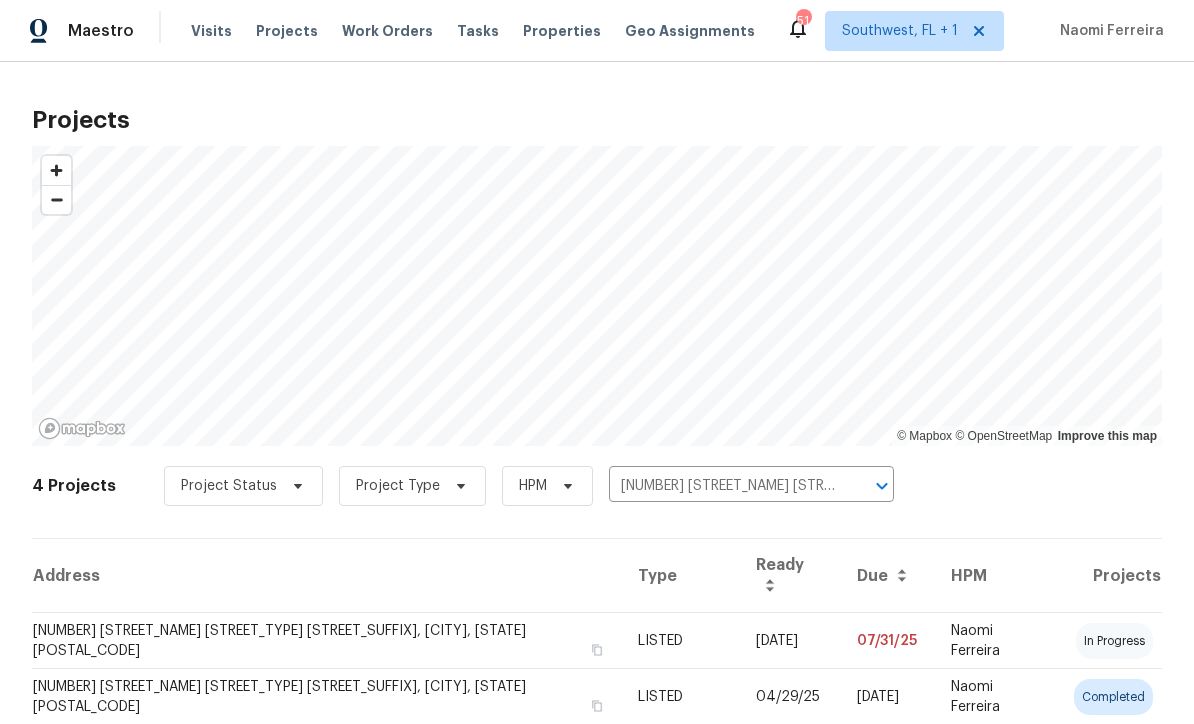 scroll, scrollTop: 1, scrollLeft: 0, axis: vertical 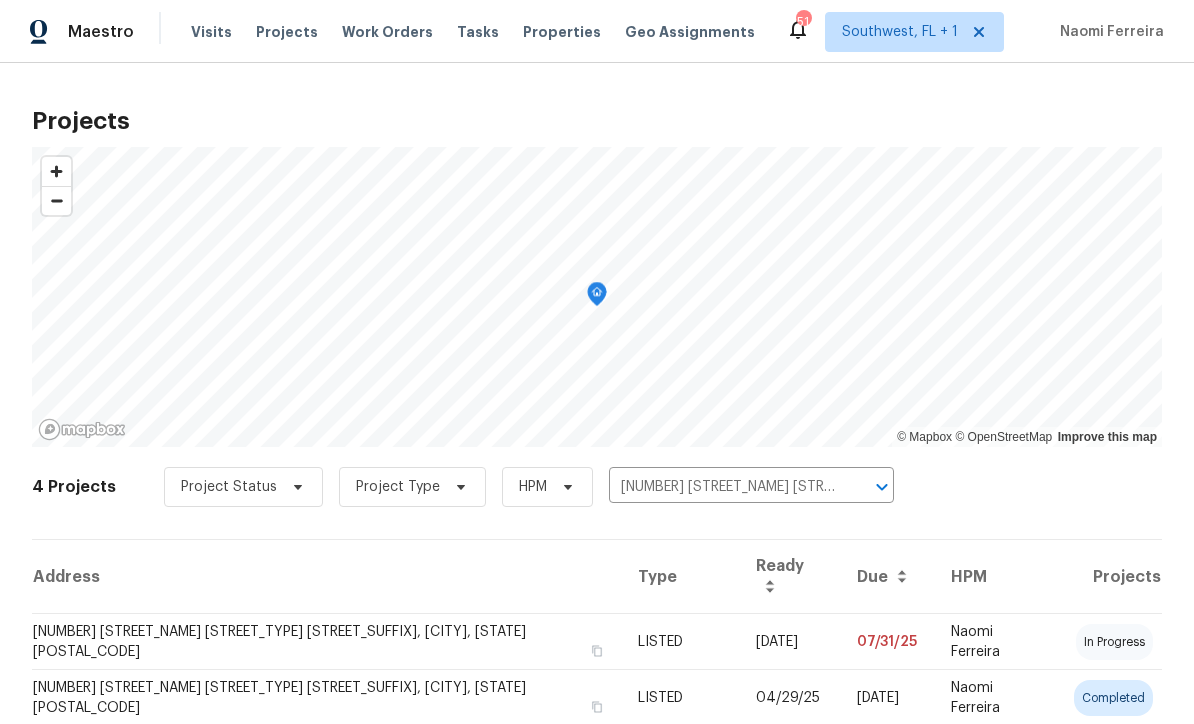 click on "3527 65th Avenue Cir E, Sarasota, FL 34243" at bounding box center [327, 642] 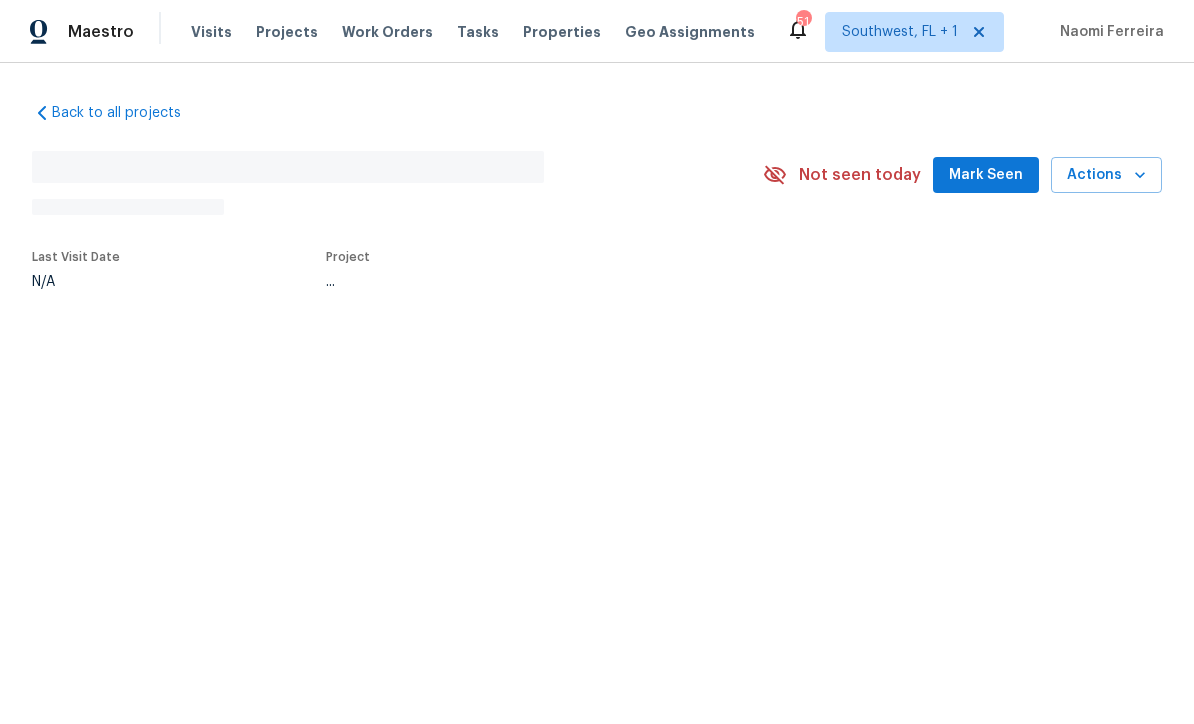 scroll, scrollTop: 0, scrollLeft: 0, axis: both 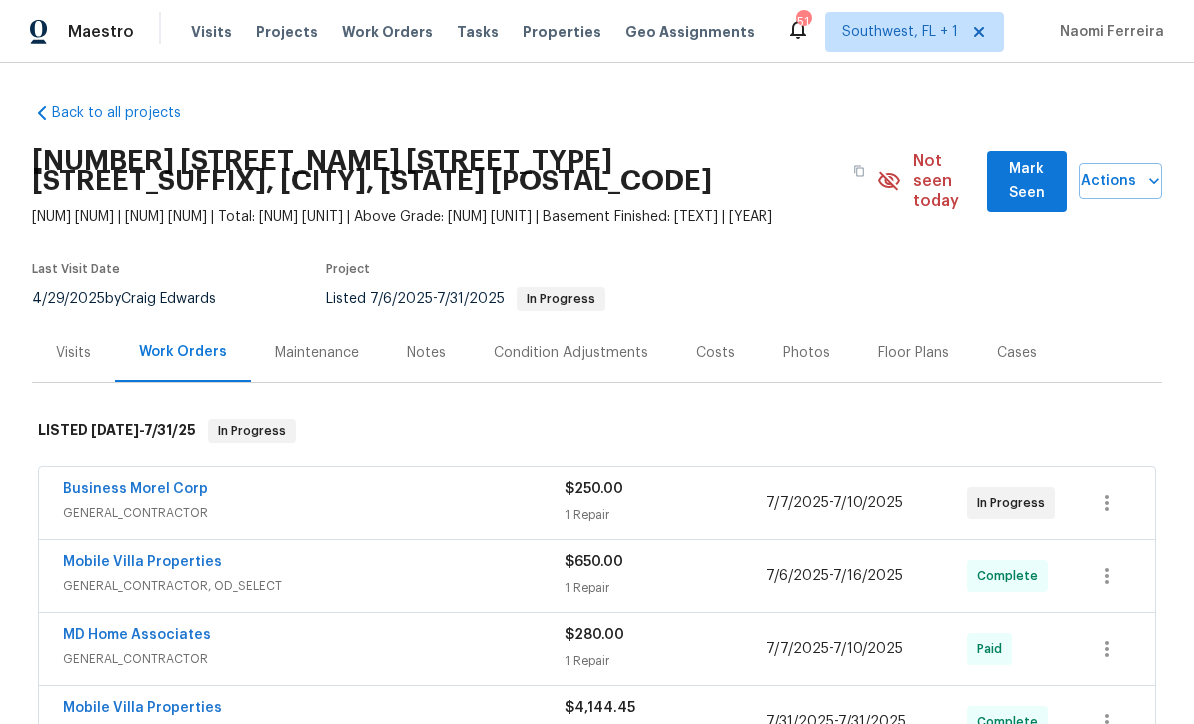click on "GENERAL_CONTRACTOR" at bounding box center (314, 513) 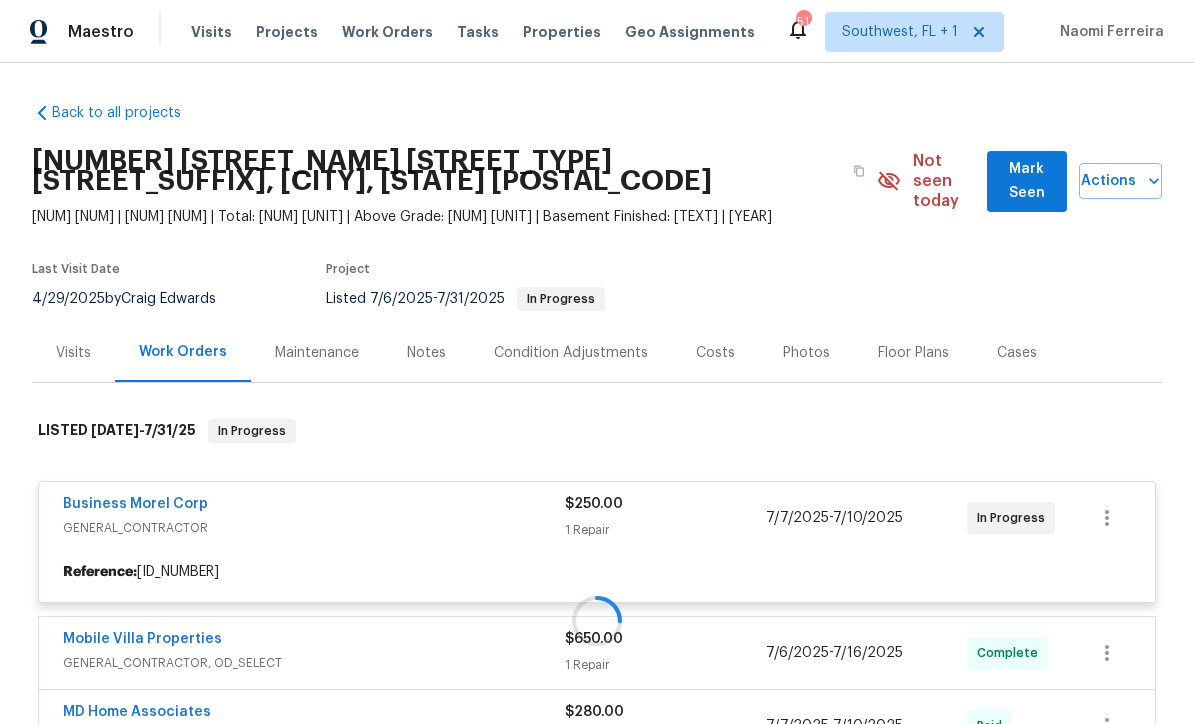 click at bounding box center [597, 620] 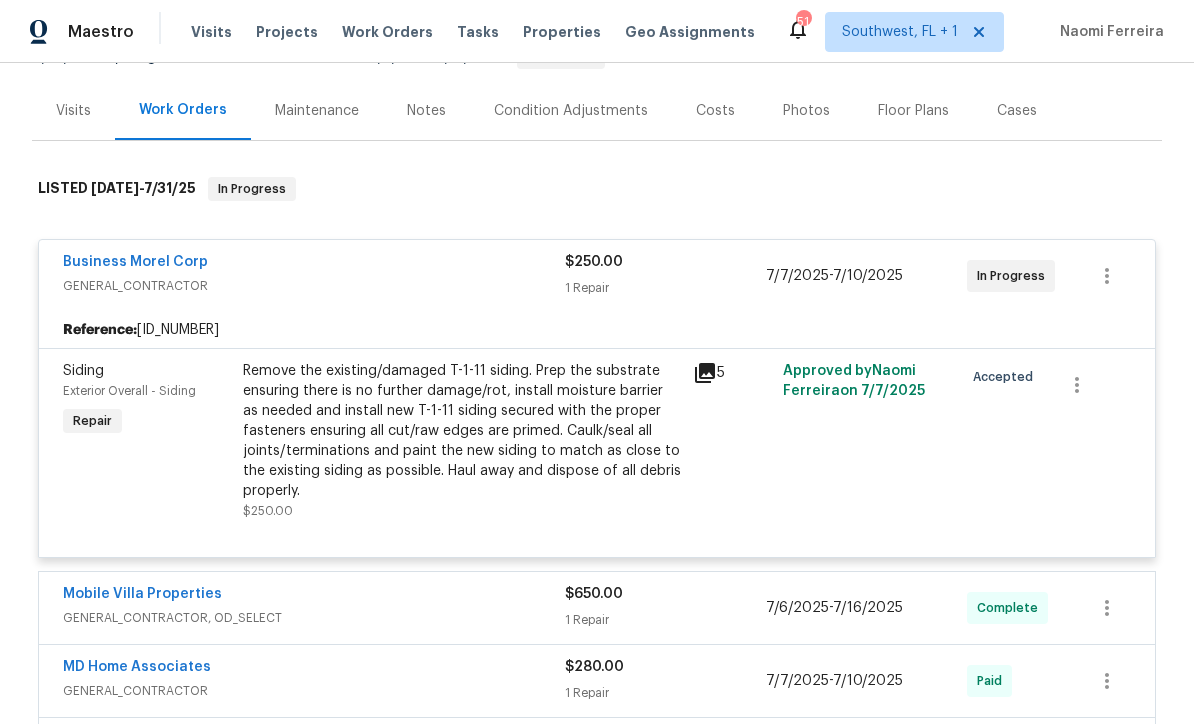 scroll, scrollTop: 262, scrollLeft: 0, axis: vertical 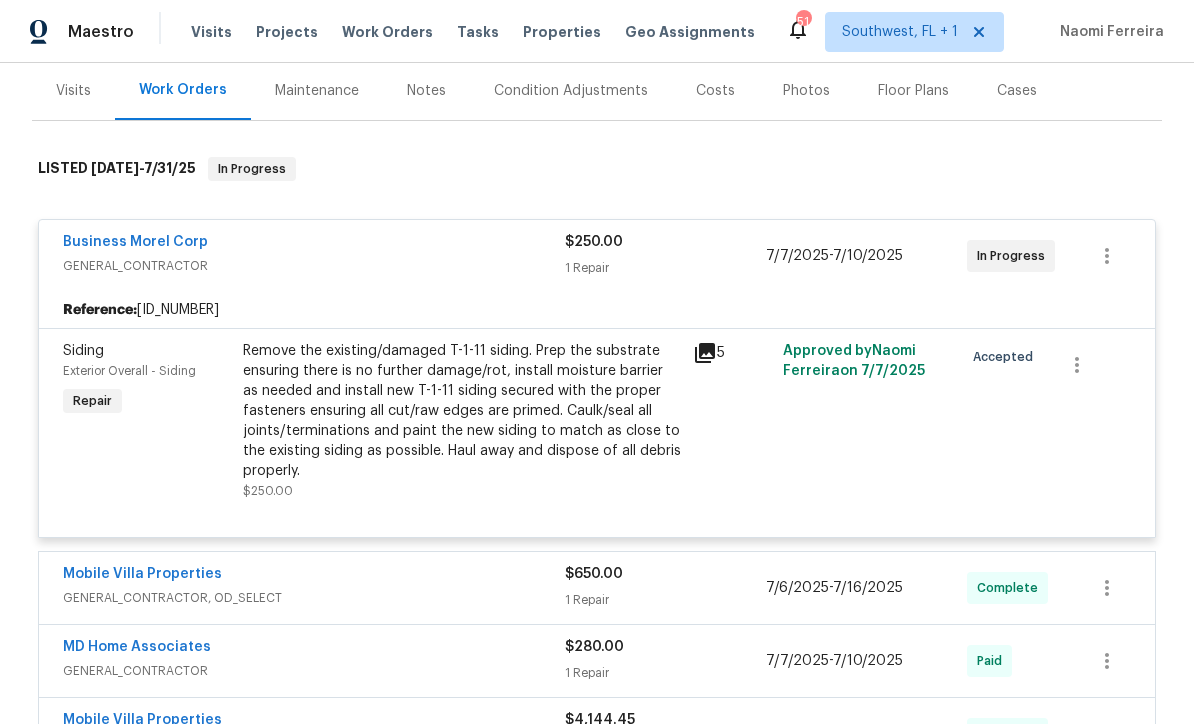 click on "Business Morel Corp" at bounding box center [314, 244] 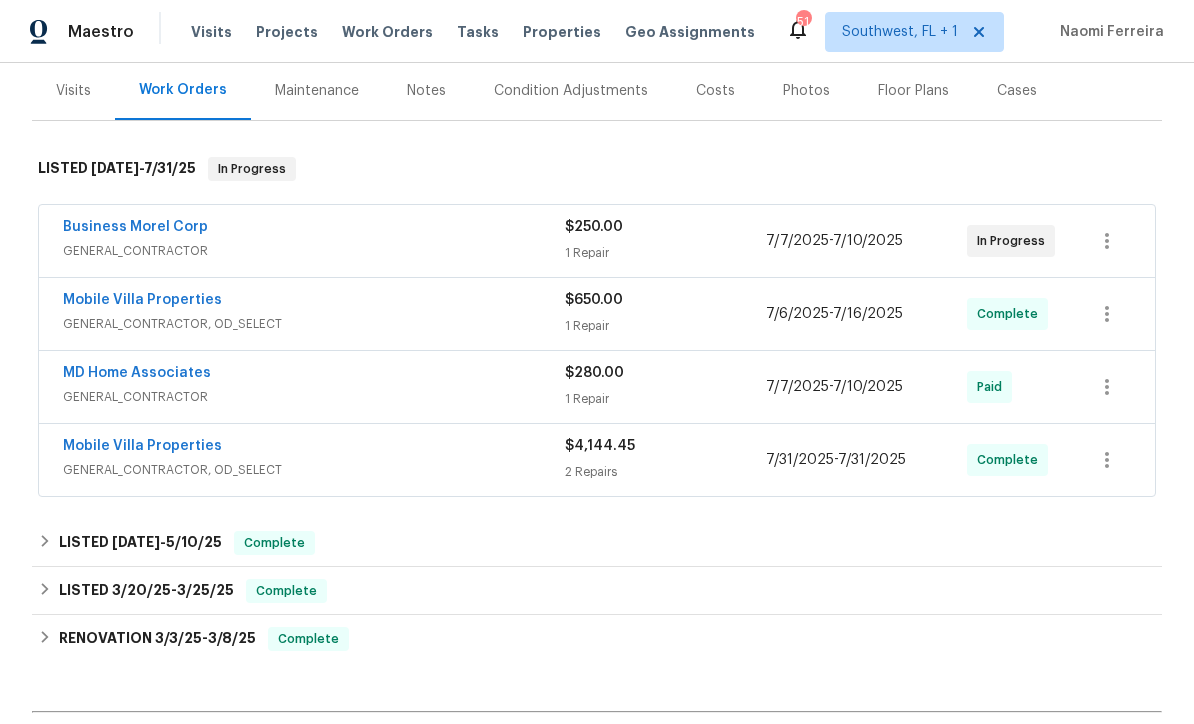 click on "GENERAL_CONTRACTOR" at bounding box center (314, 251) 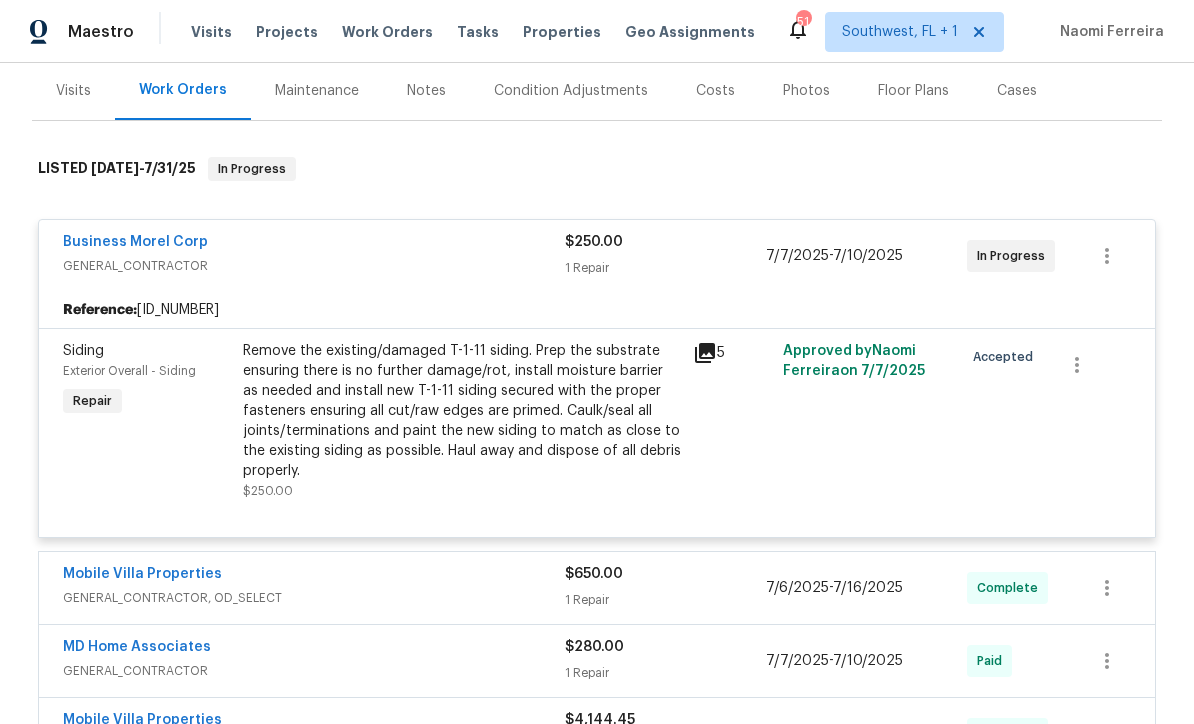 click on "Remove the existing/damaged T-1-11 siding. Prep the substrate ensuring there is no further damage/rot, install moisture barrier as needed and install new T-1-11 siding secured with the proper fasteners ensuring all cut/raw edges are primed. Caulk/seal all joints/terminations and paint the new siding to match as close to the existing siding as possible. Haul away and dispose of all debris properly." at bounding box center [462, 411] 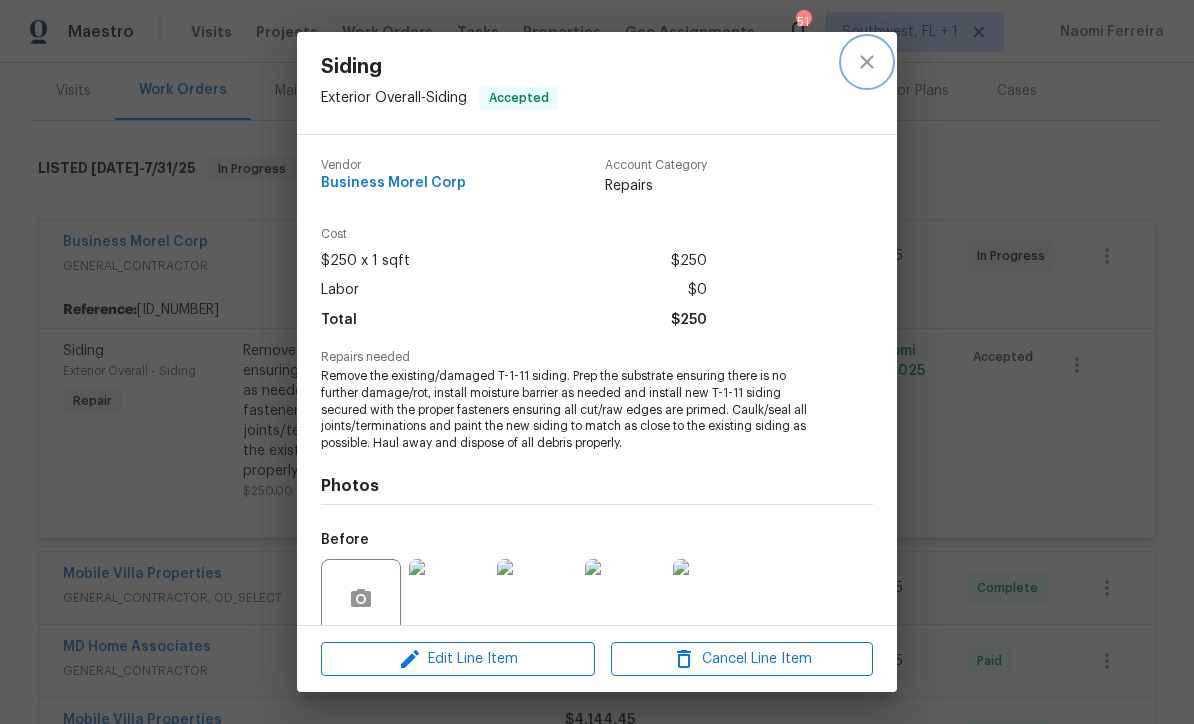 click 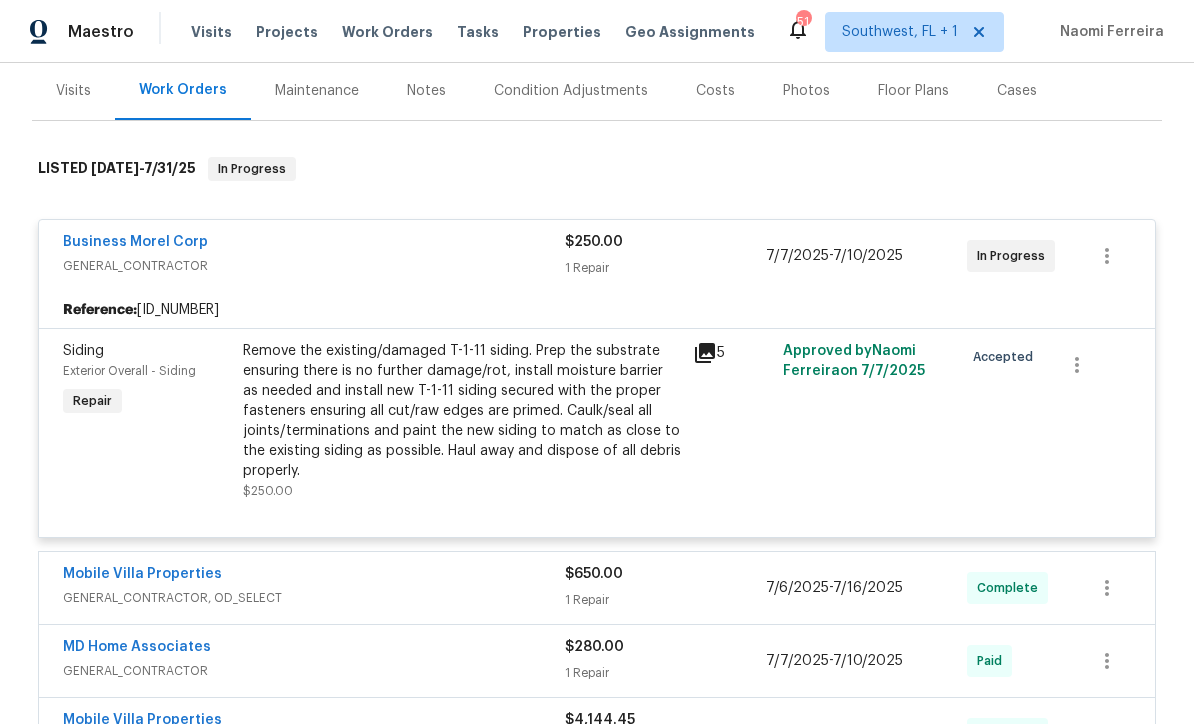 click on "Business Morel Corp" at bounding box center (135, 242) 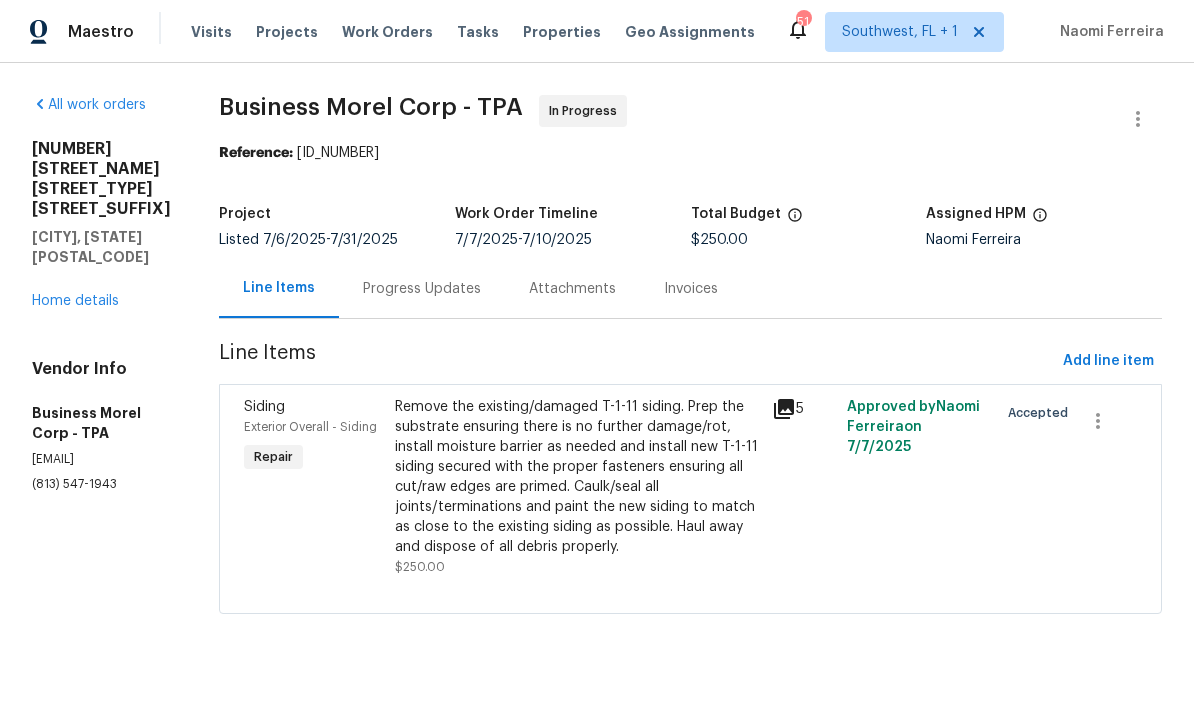 click on "Home details" at bounding box center (75, 301) 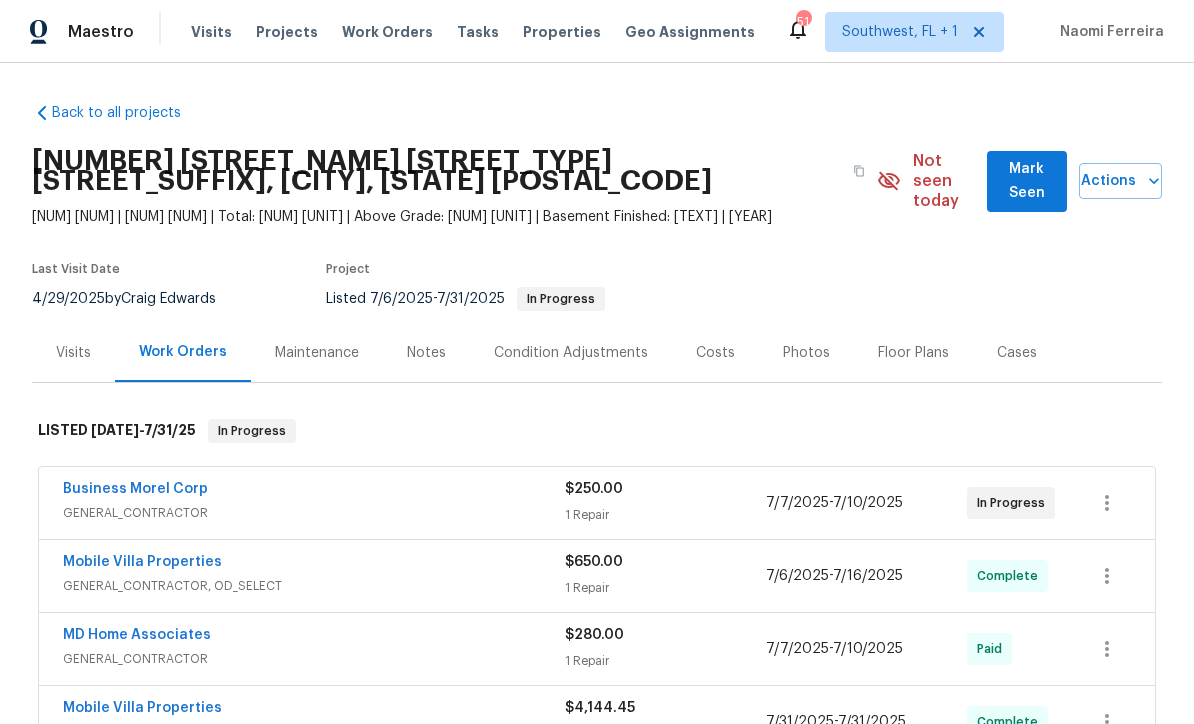 click on "Business Morel Corp" at bounding box center [135, 489] 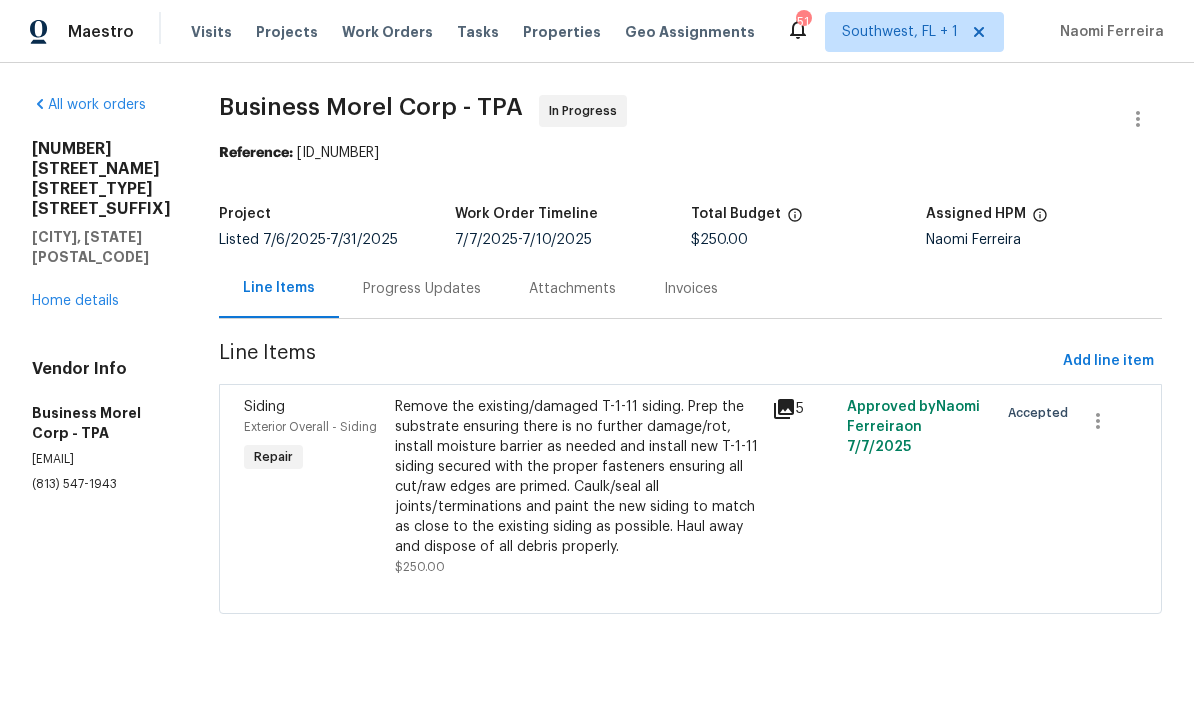 click on "Remove the existing/damaged T-1-11 siding. Prep the substrate ensuring there is no further damage/rot, install moisture barrier as needed and install new T-1-11 siding secured with the proper fasteners ensuring all cut/raw edges are primed. Caulk/seal all joints/terminations and paint the new siding to match as close to the existing siding as possible. Haul away and dispose of all debris properly." at bounding box center [577, 477] 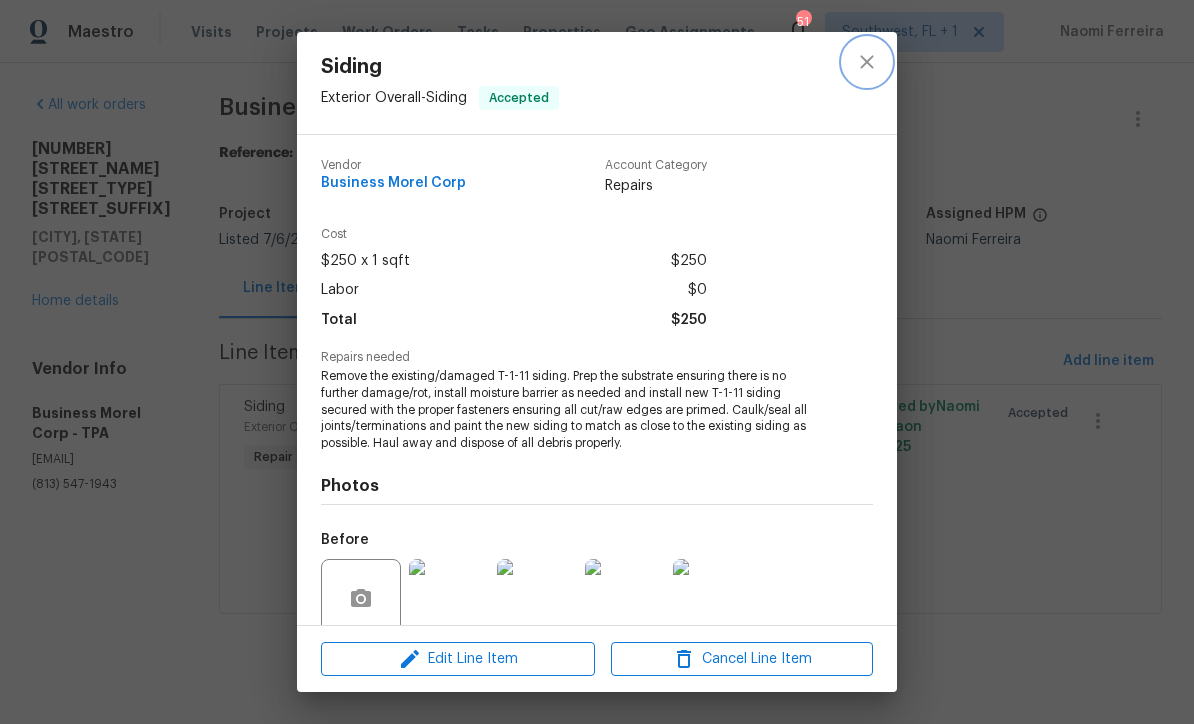 click 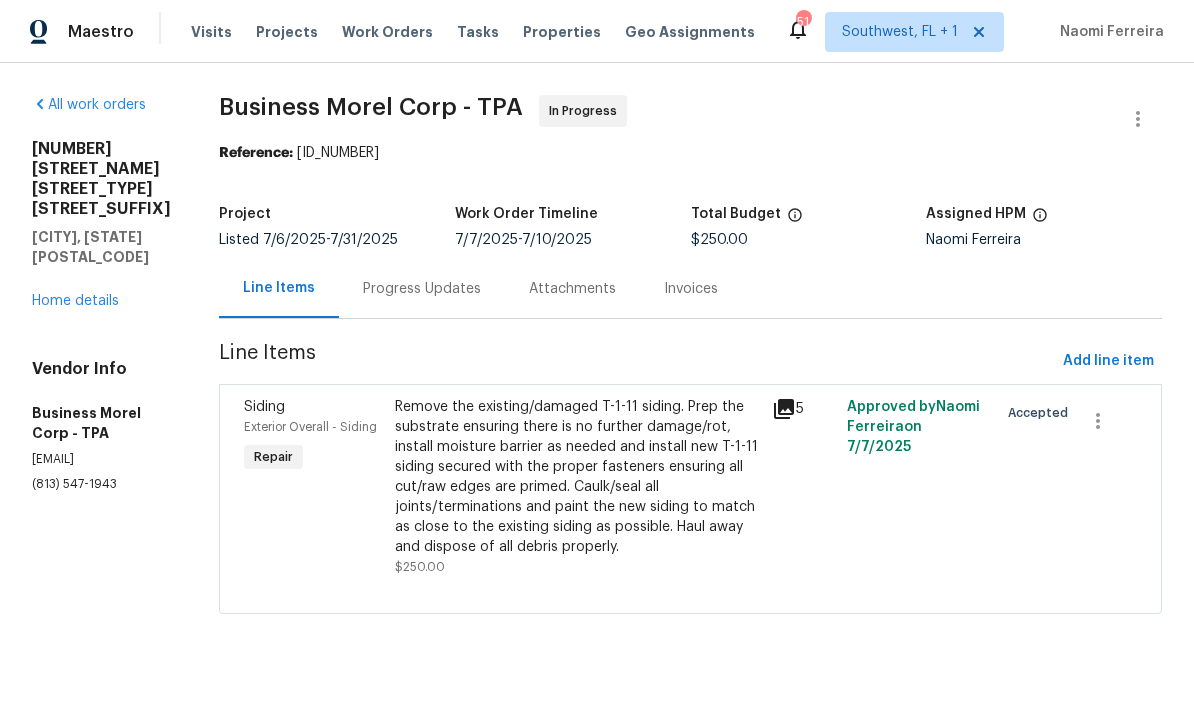 click on "Home details" at bounding box center (75, 301) 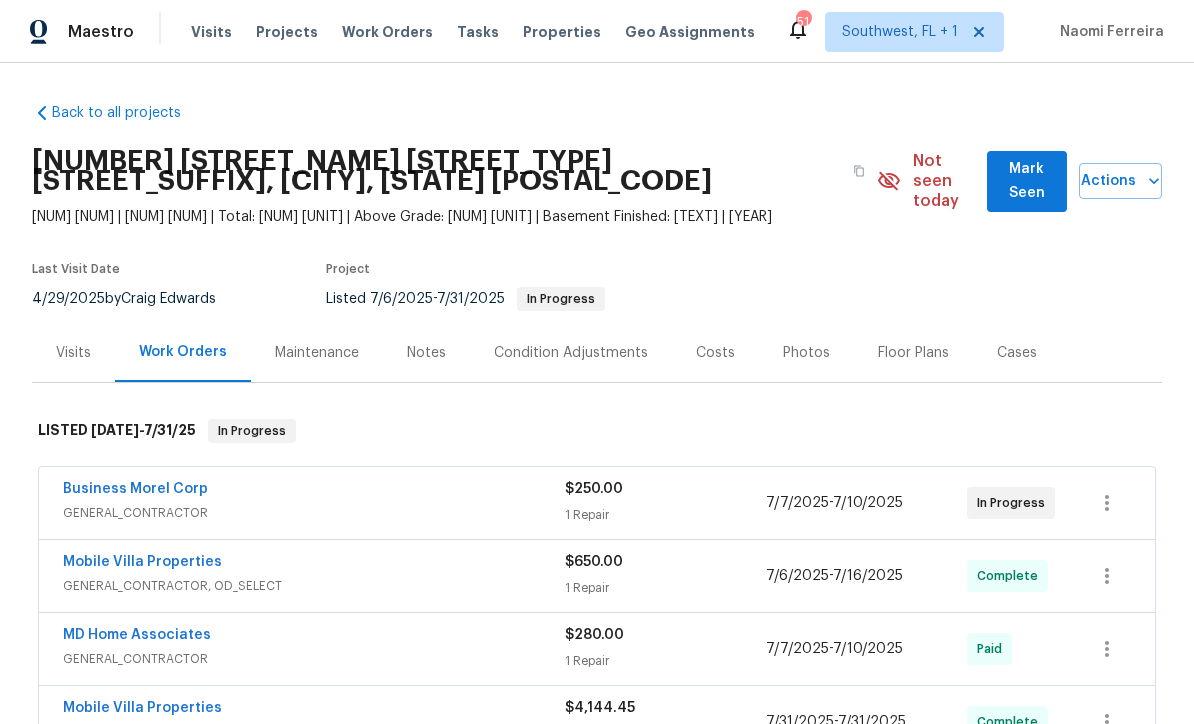 click on "Business Morel Corp" at bounding box center (135, 489) 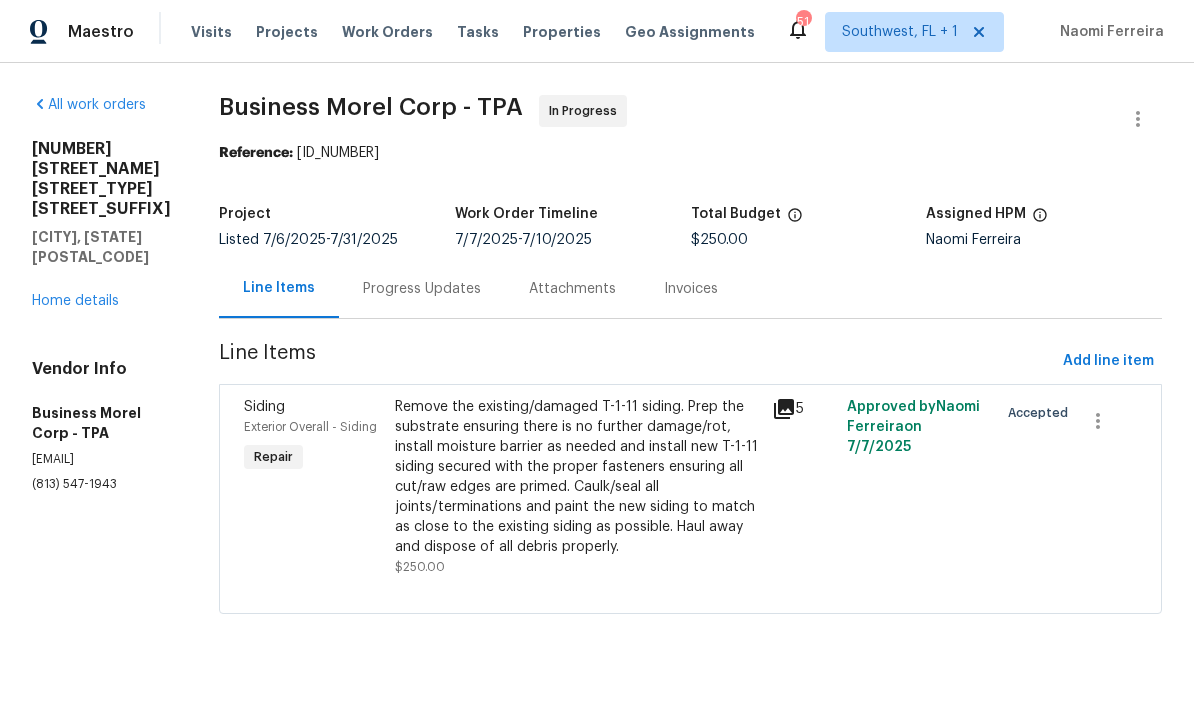 click on "Progress Updates" at bounding box center (422, 289) 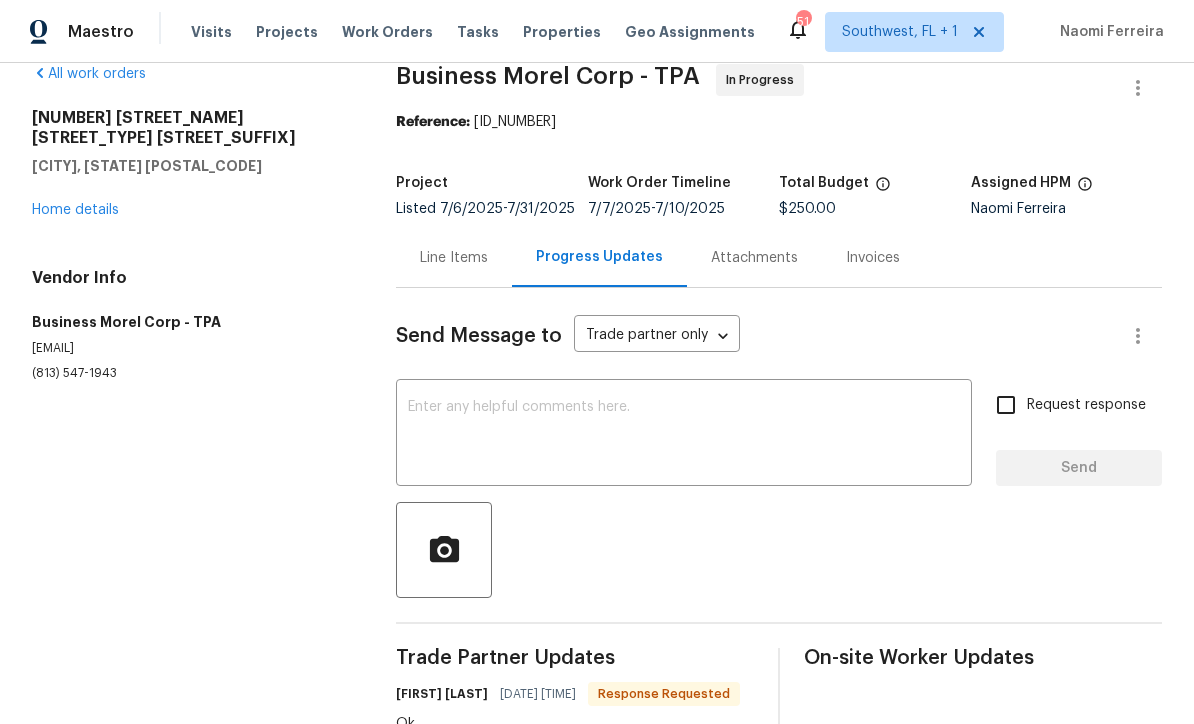 scroll, scrollTop: 25, scrollLeft: 0, axis: vertical 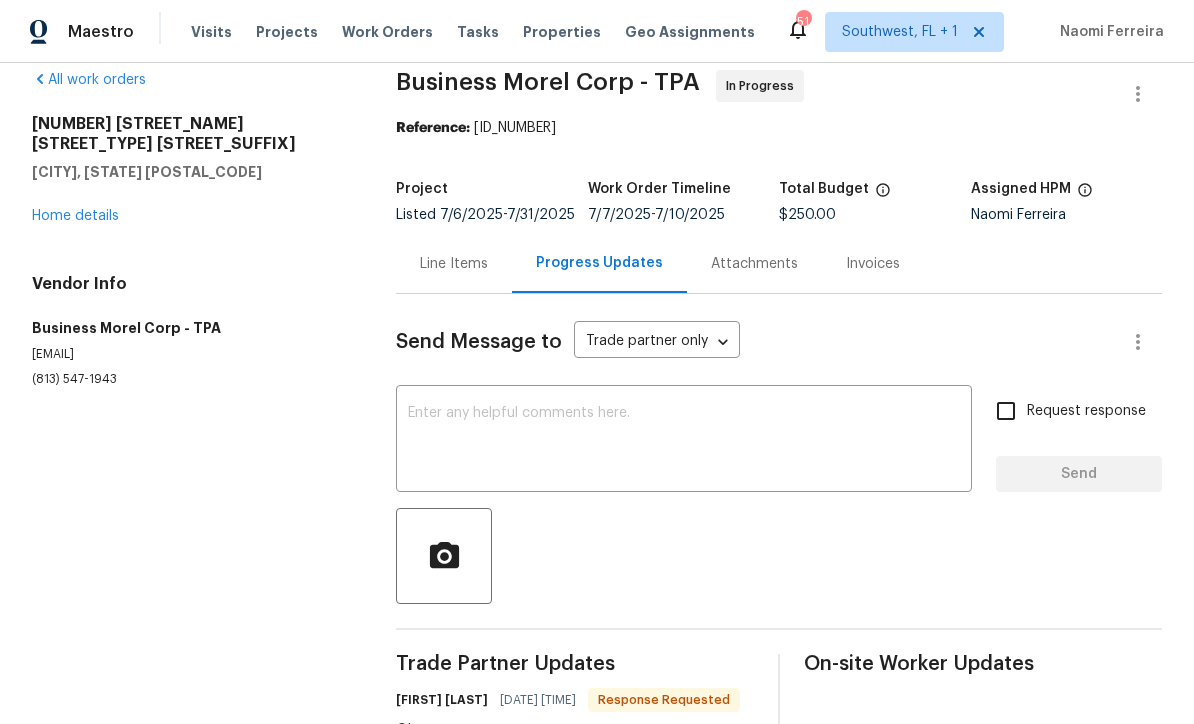 click at bounding box center [684, 441] 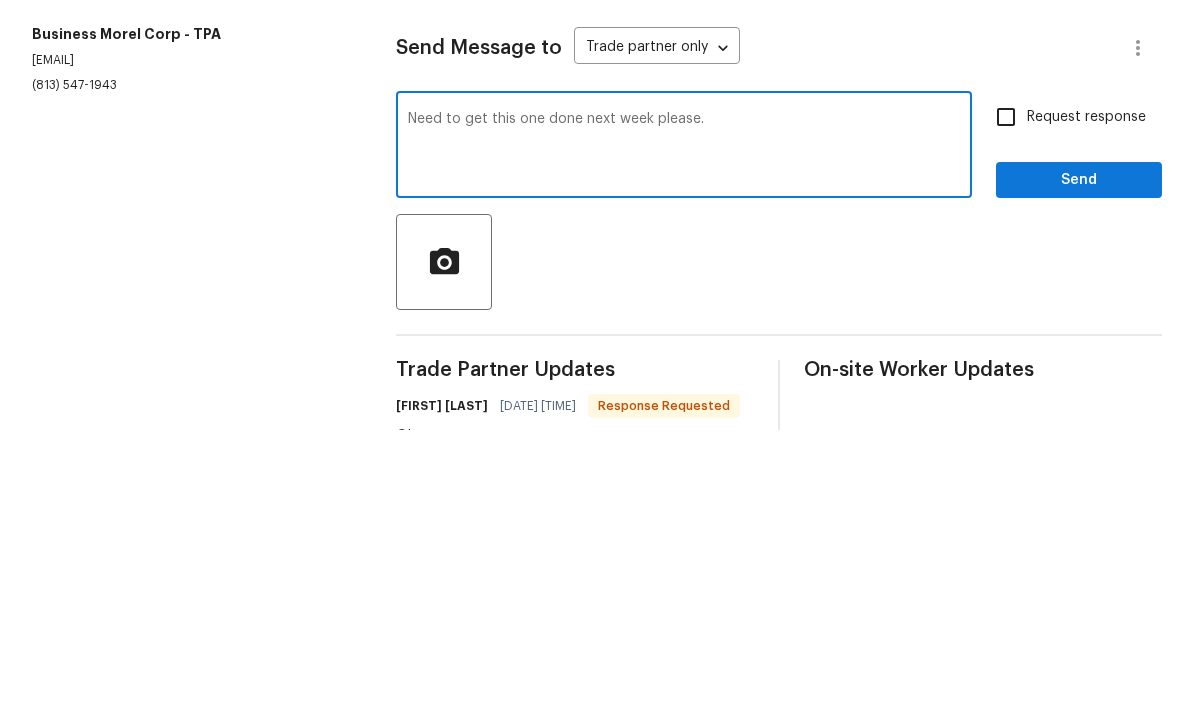 type on "Need to get this one done next week please." 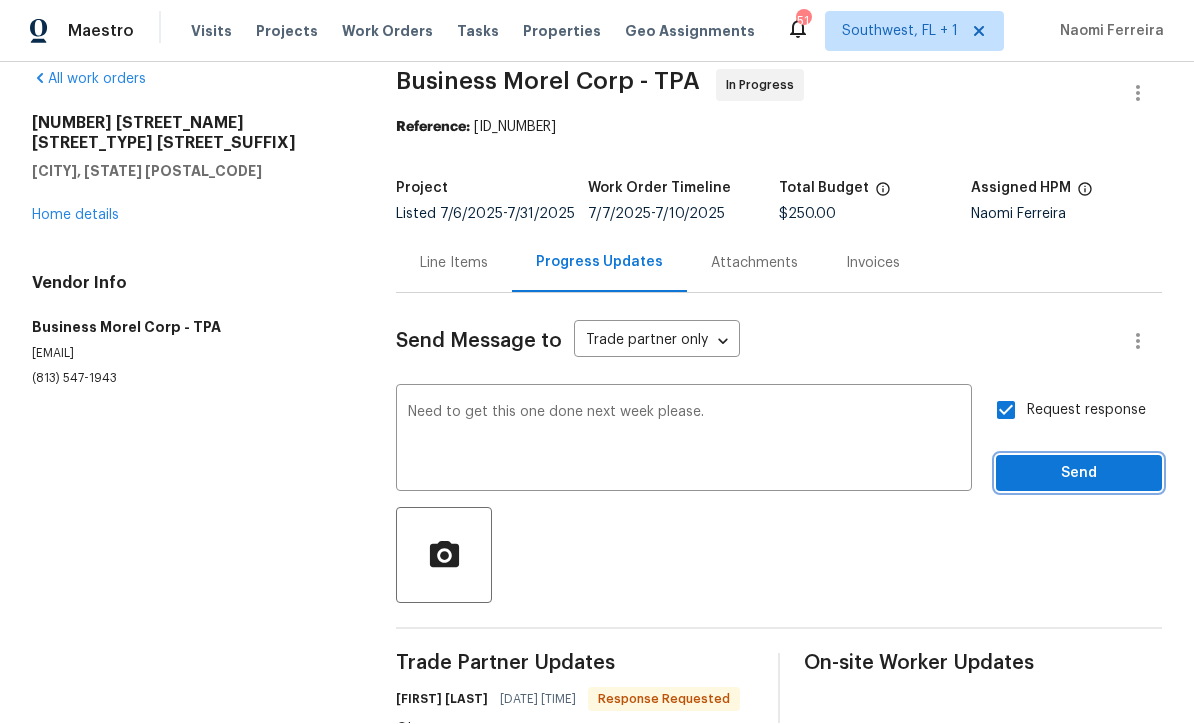 click on "Send" at bounding box center (1079, 474) 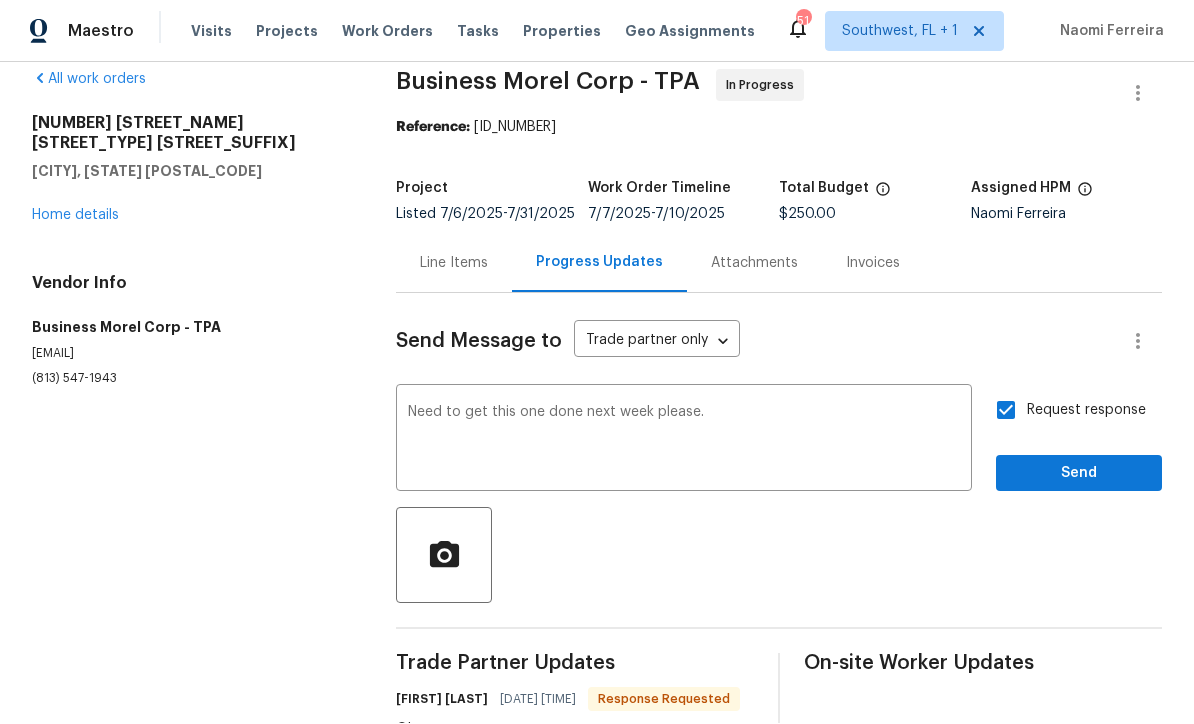 scroll, scrollTop: 24, scrollLeft: 0, axis: vertical 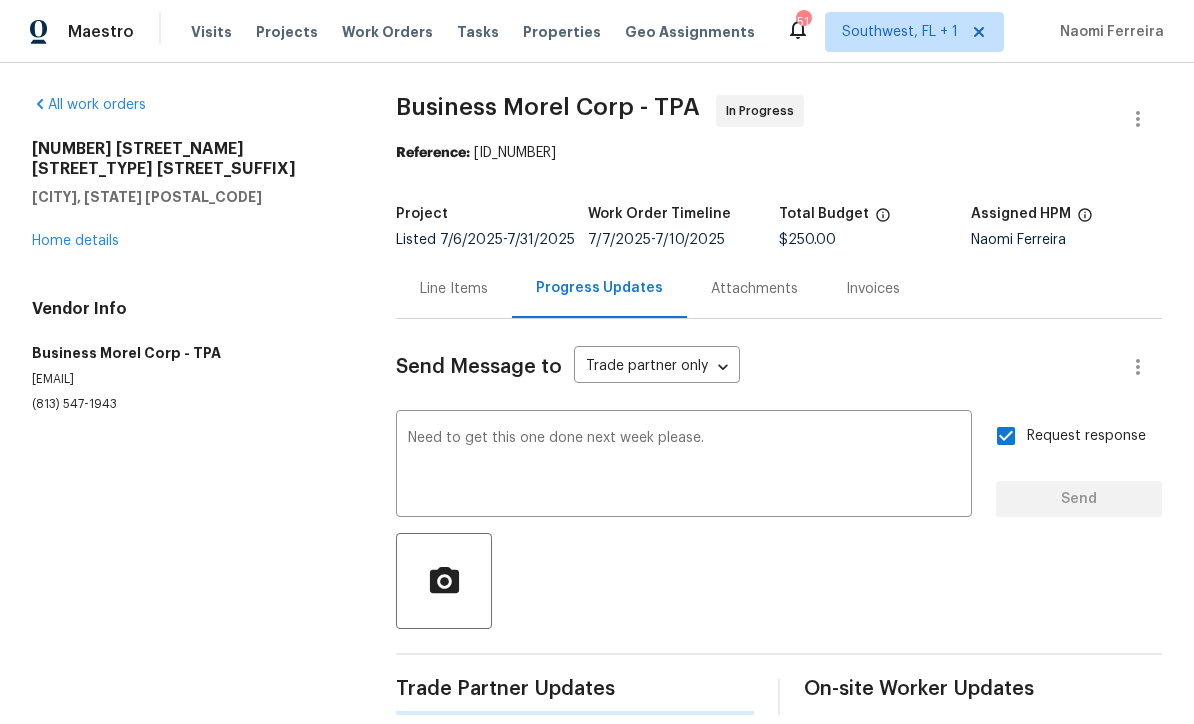 type 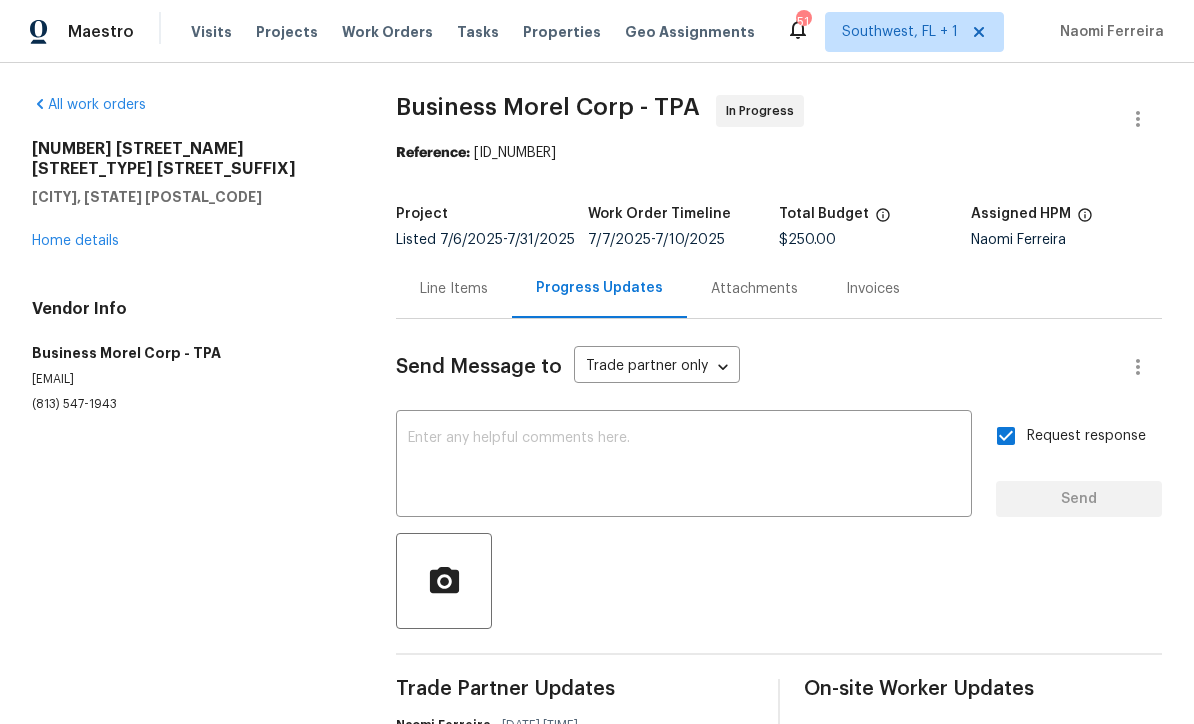 click on "Home details" at bounding box center [75, 241] 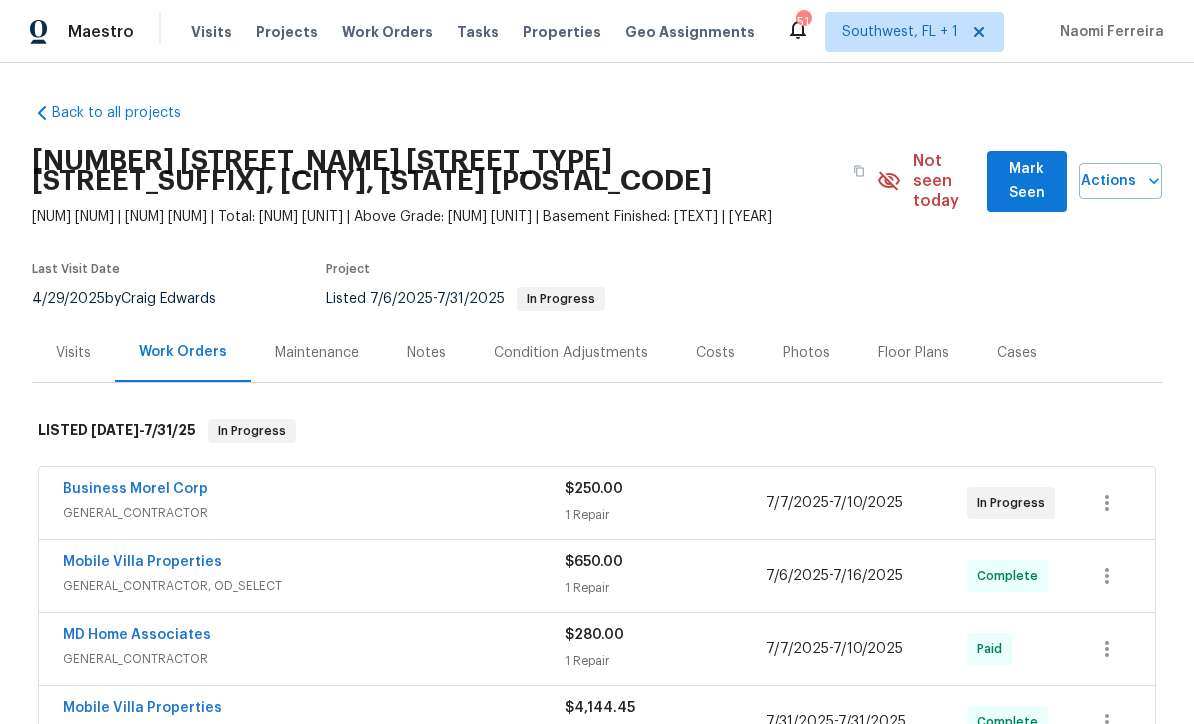 scroll, scrollTop: 0, scrollLeft: 0, axis: both 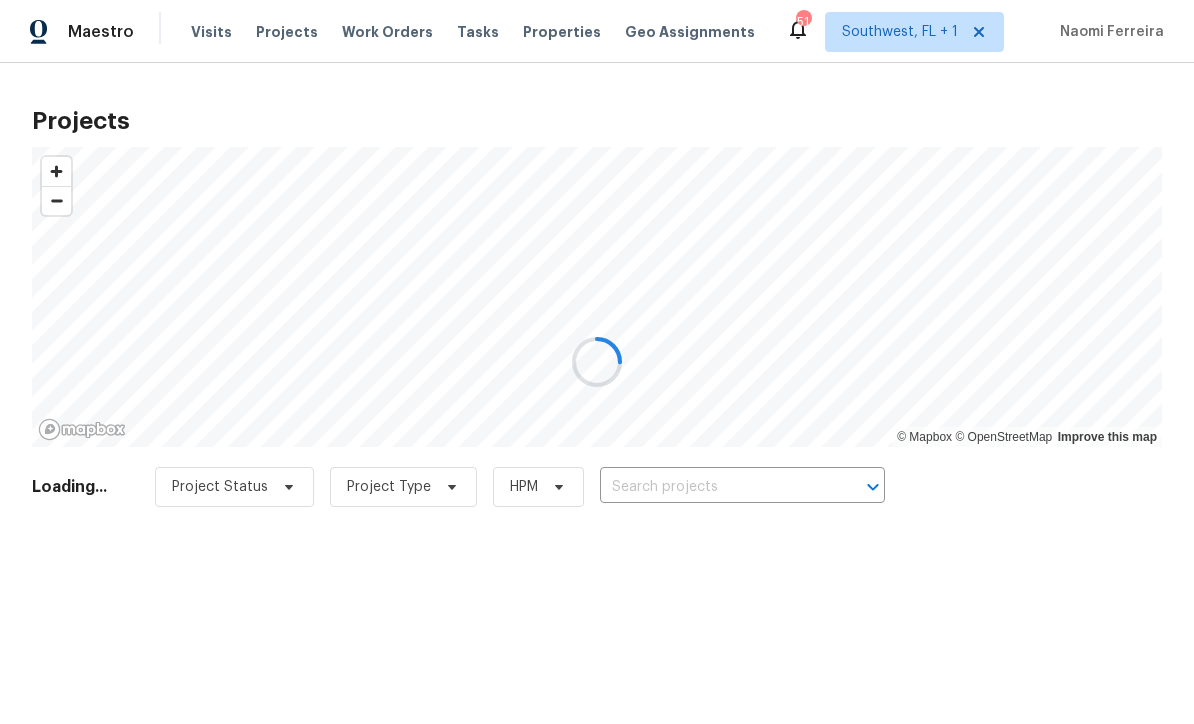 click at bounding box center (597, 362) 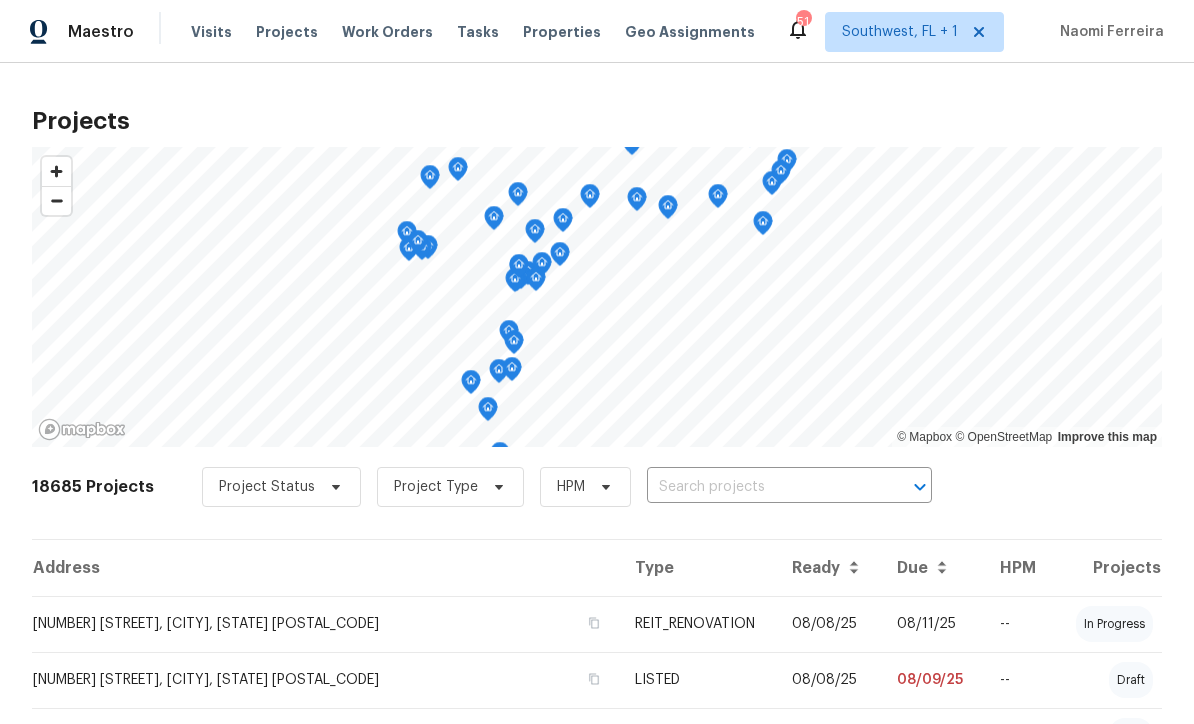 click at bounding box center [761, 487] 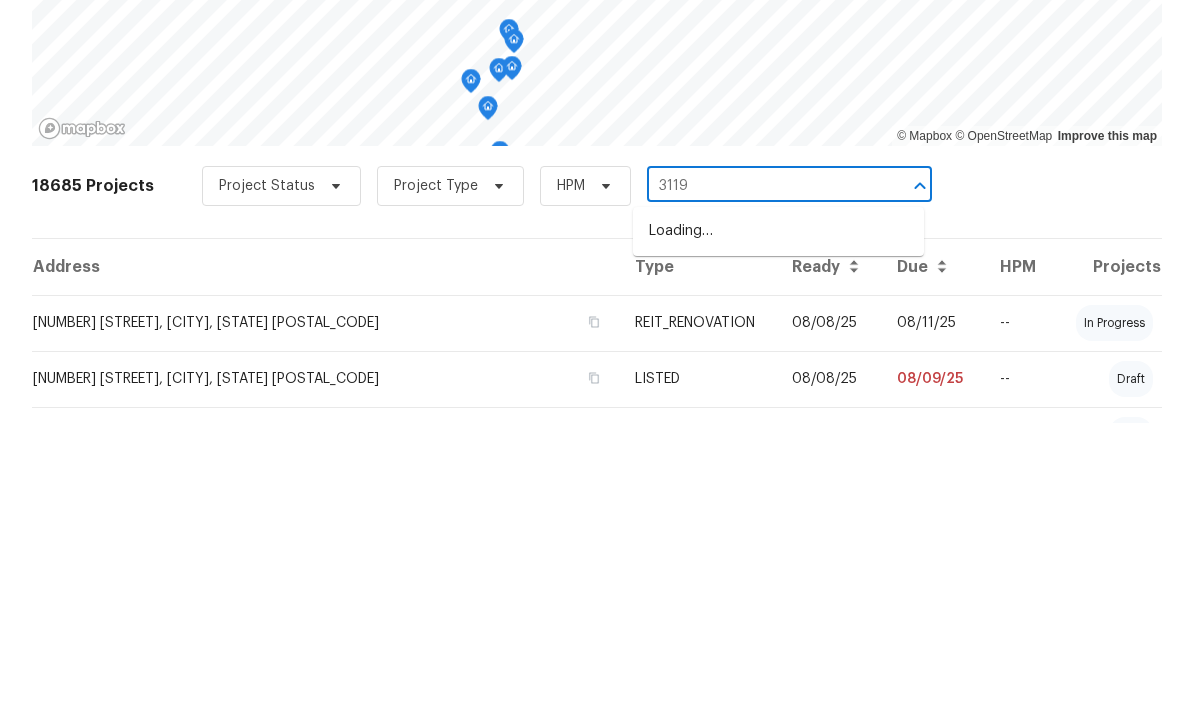 type on "3119" 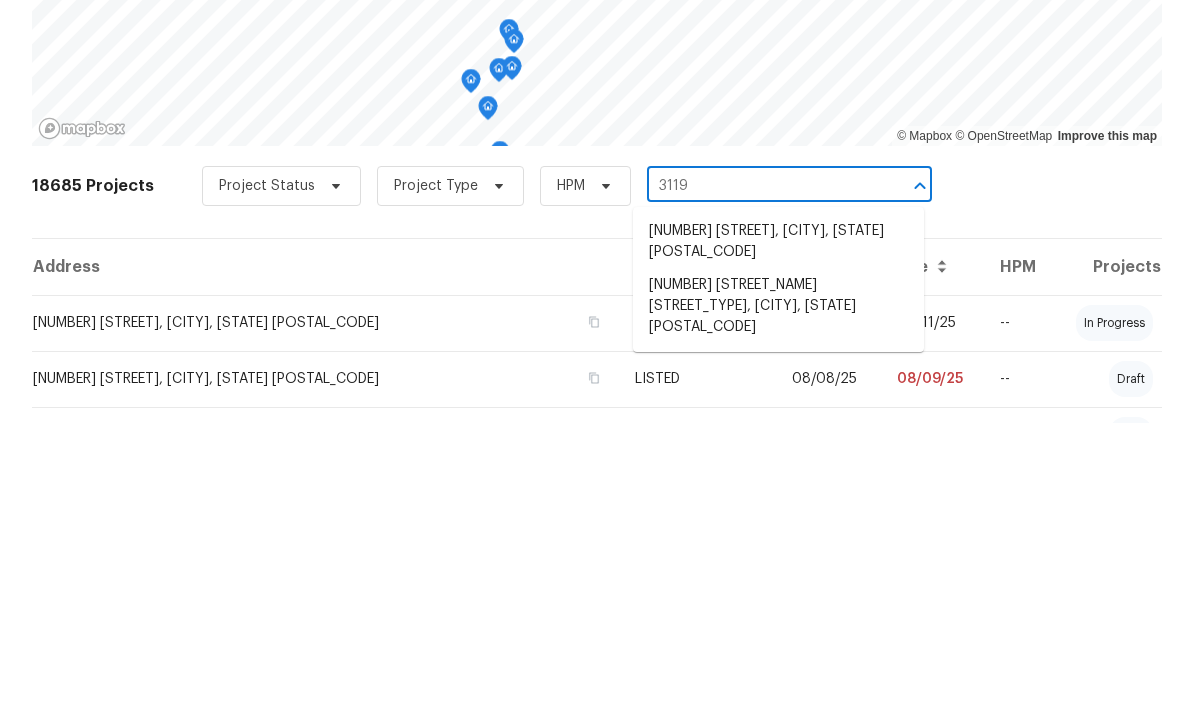 click on "[NUMBER] [STREET], [CITY], [STATE] [POSTAL_CODE]" at bounding box center [778, 607] 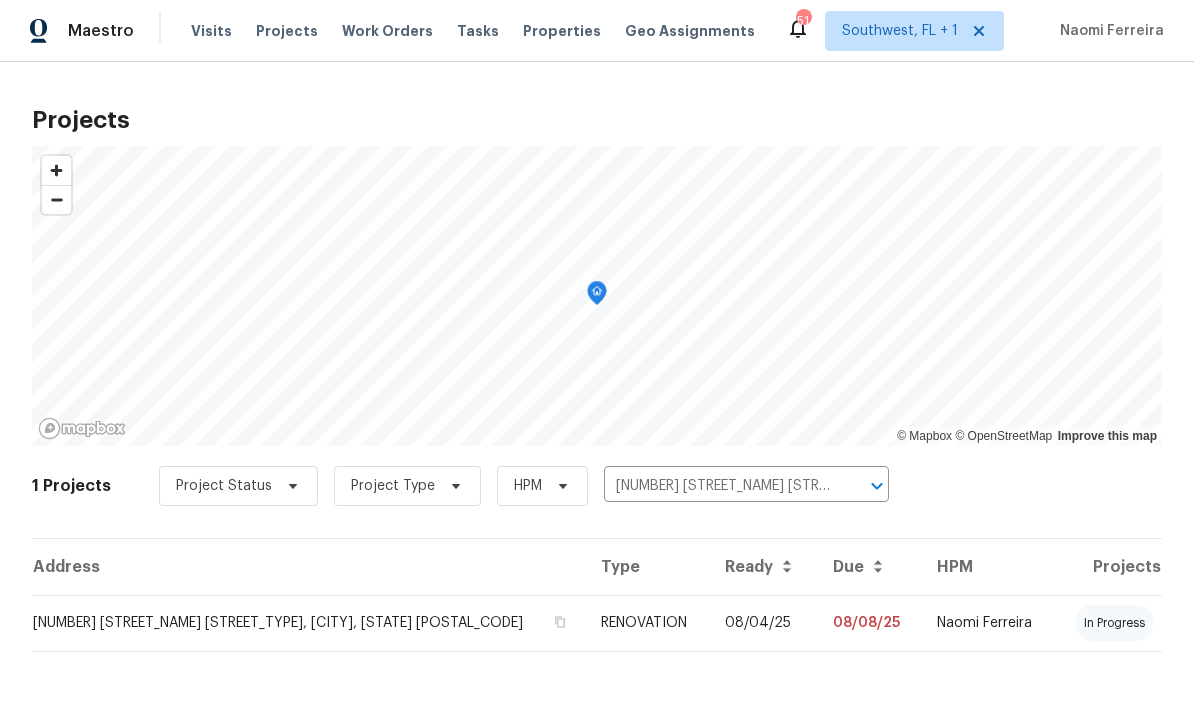 click on "08/04/25" at bounding box center (762, 624) 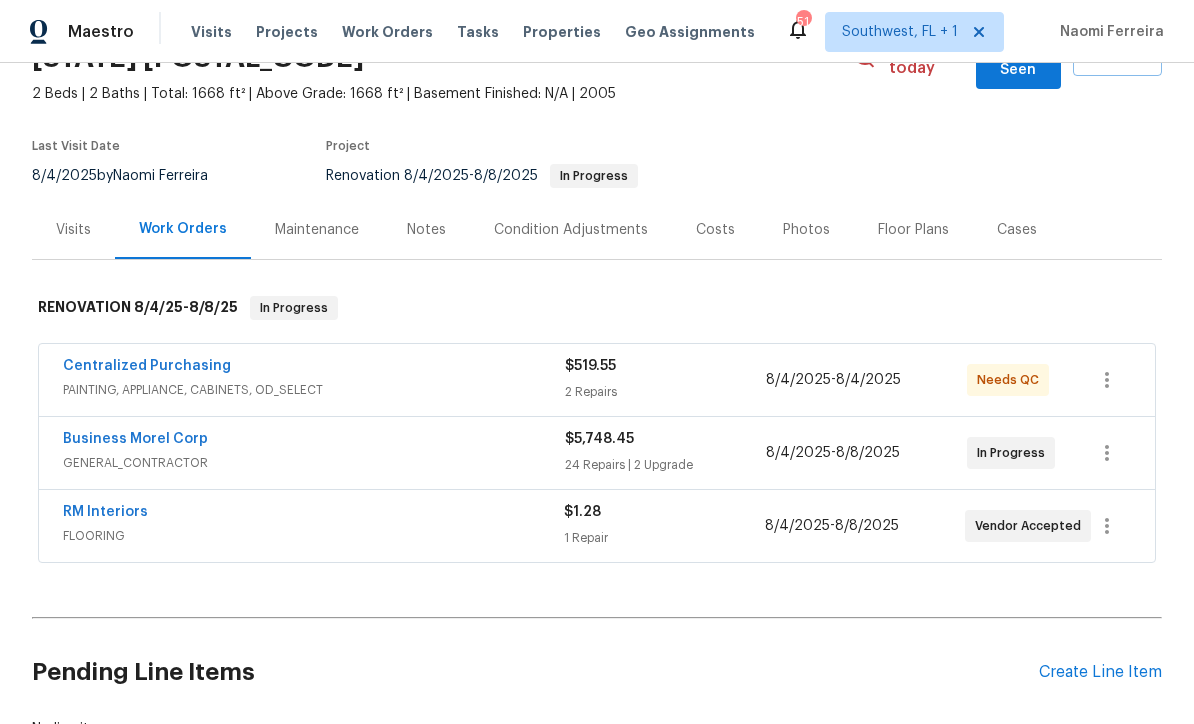 scroll, scrollTop: 122, scrollLeft: 0, axis: vertical 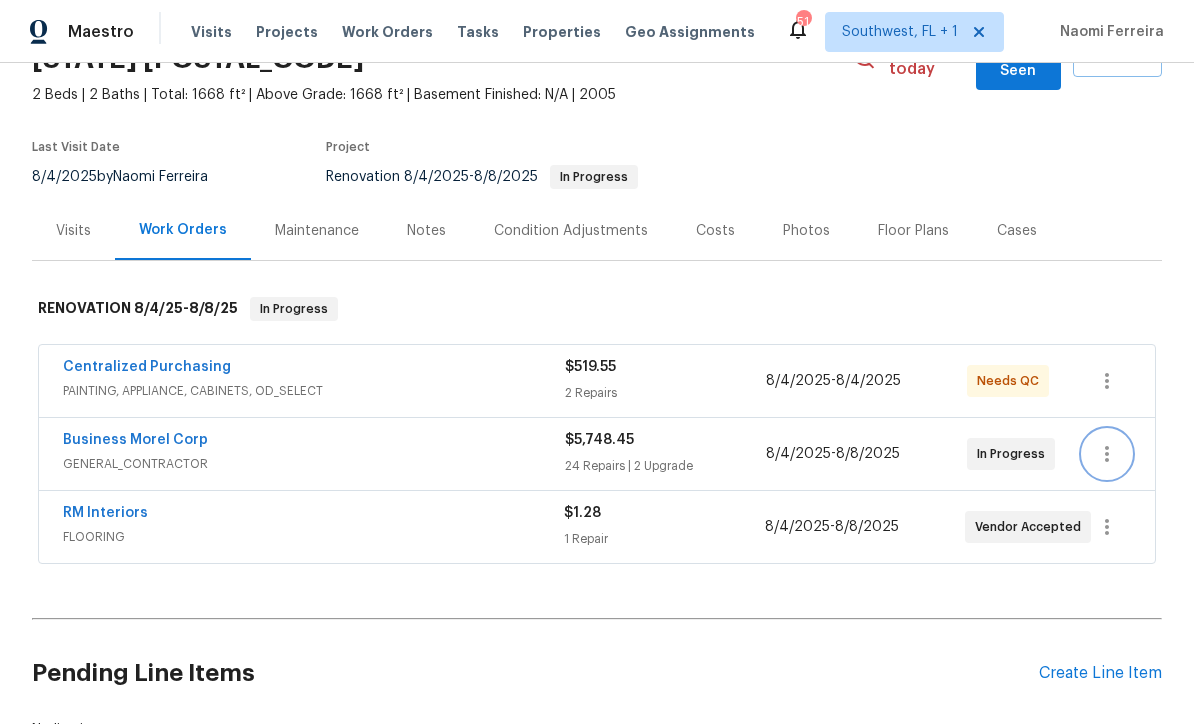 click 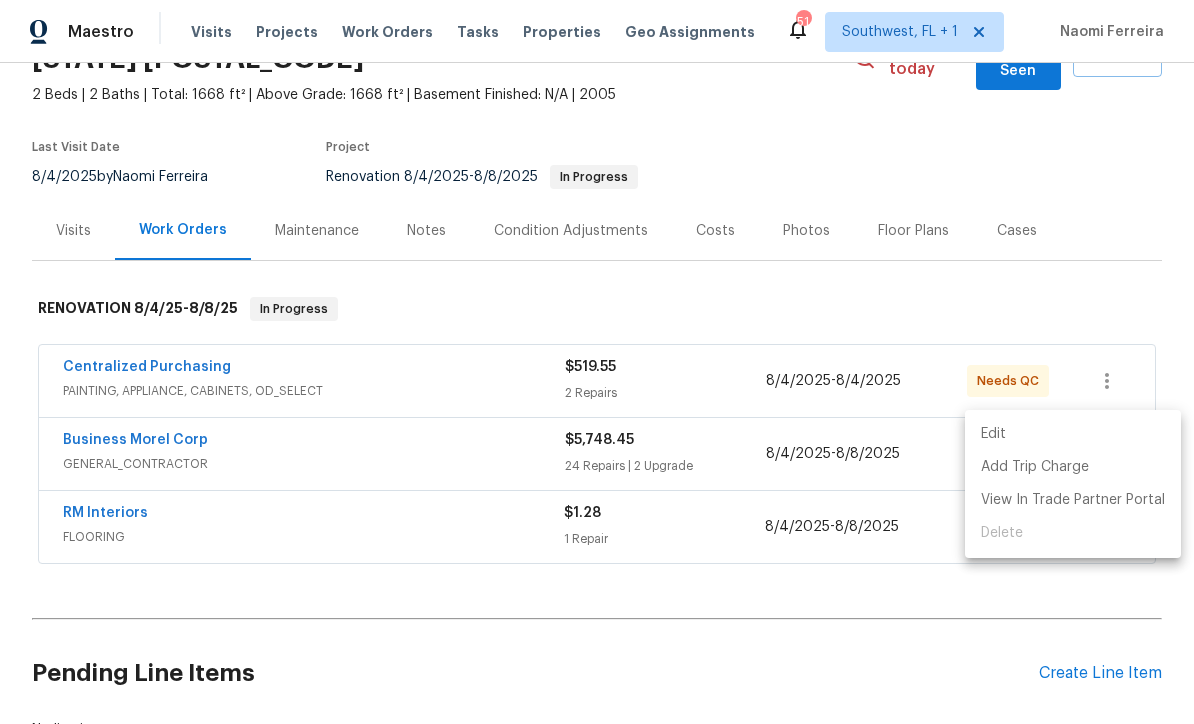 click on "Edit" at bounding box center [1073, 434] 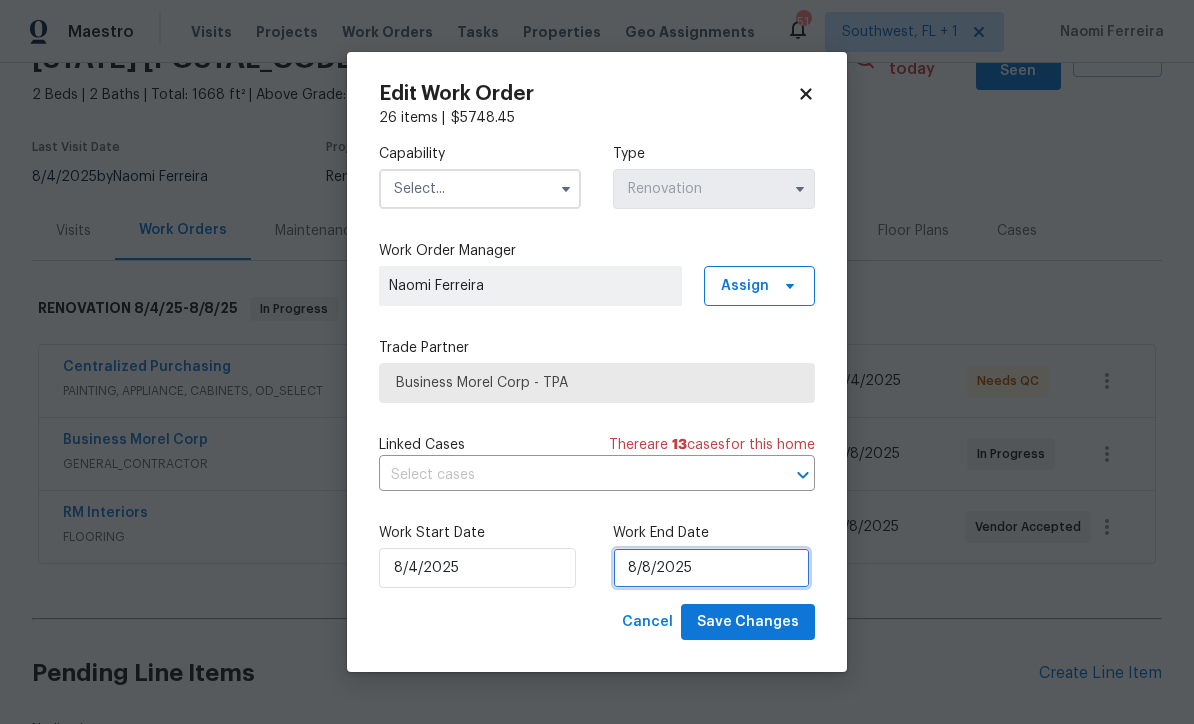 click on "8/8/2025" at bounding box center [711, 568] 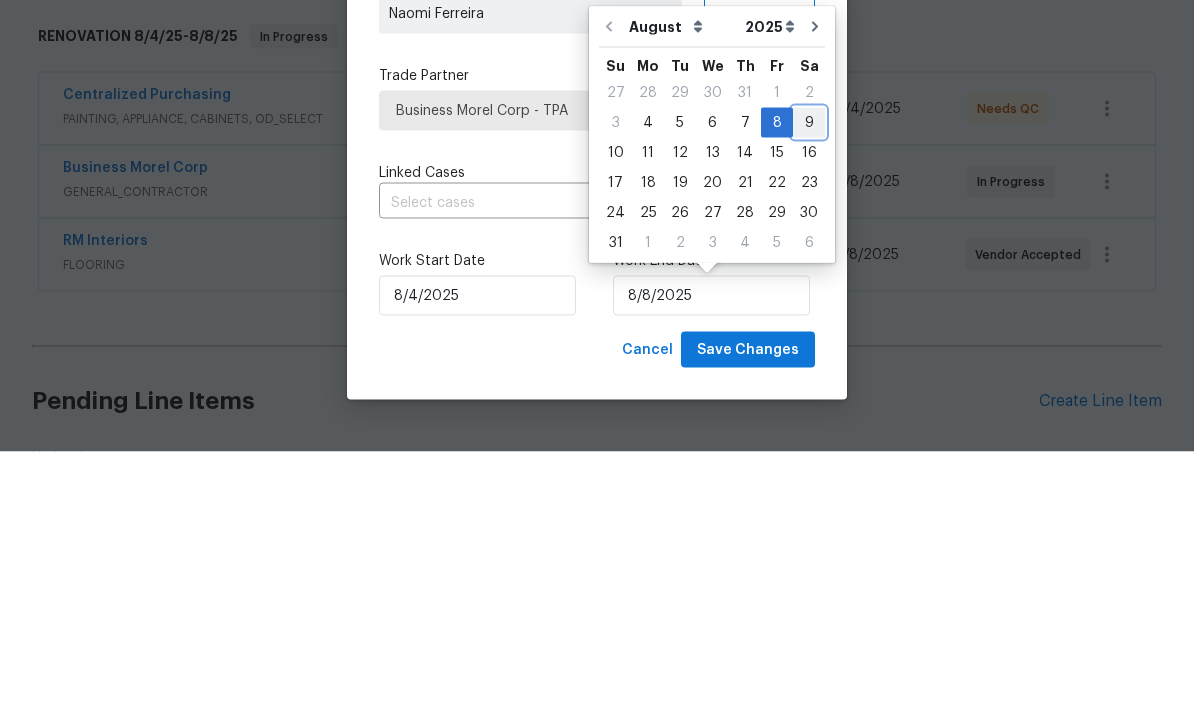 click on "9" at bounding box center (809, 395) 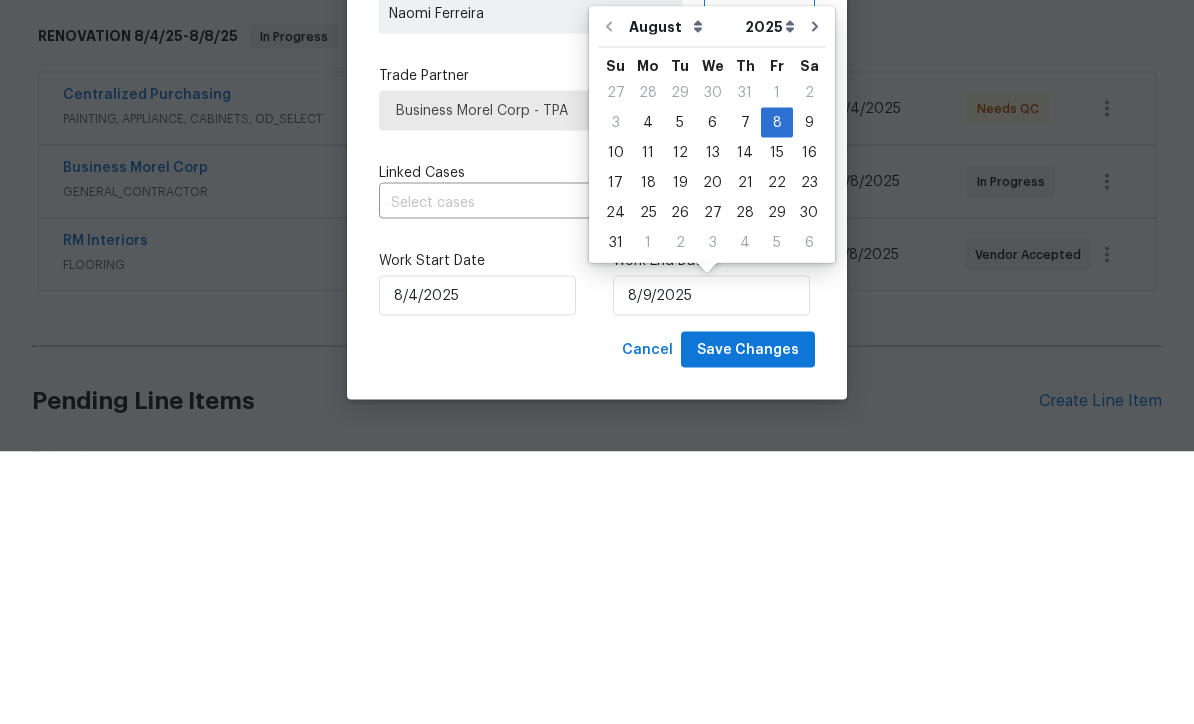 scroll, scrollTop: 66, scrollLeft: 0, axis: vertical 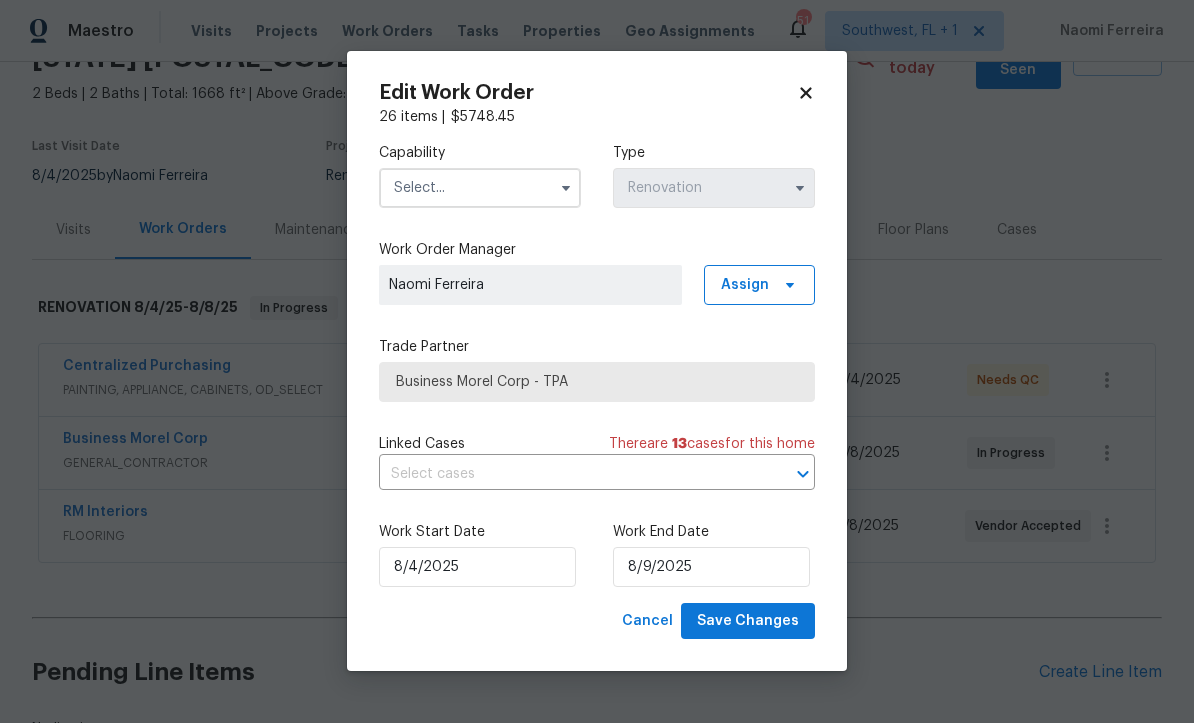 click at bounding box center (480, 189) 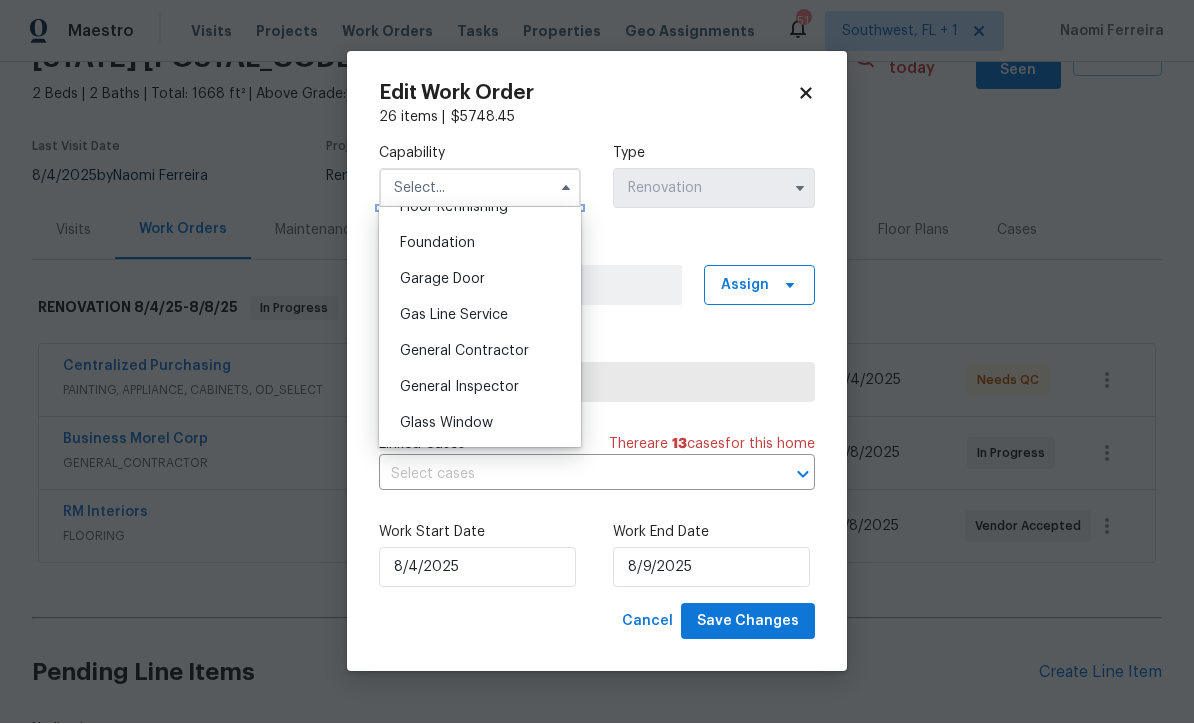 scroll, scrollTop: 849, scrollLeft: 0, axis: vertical 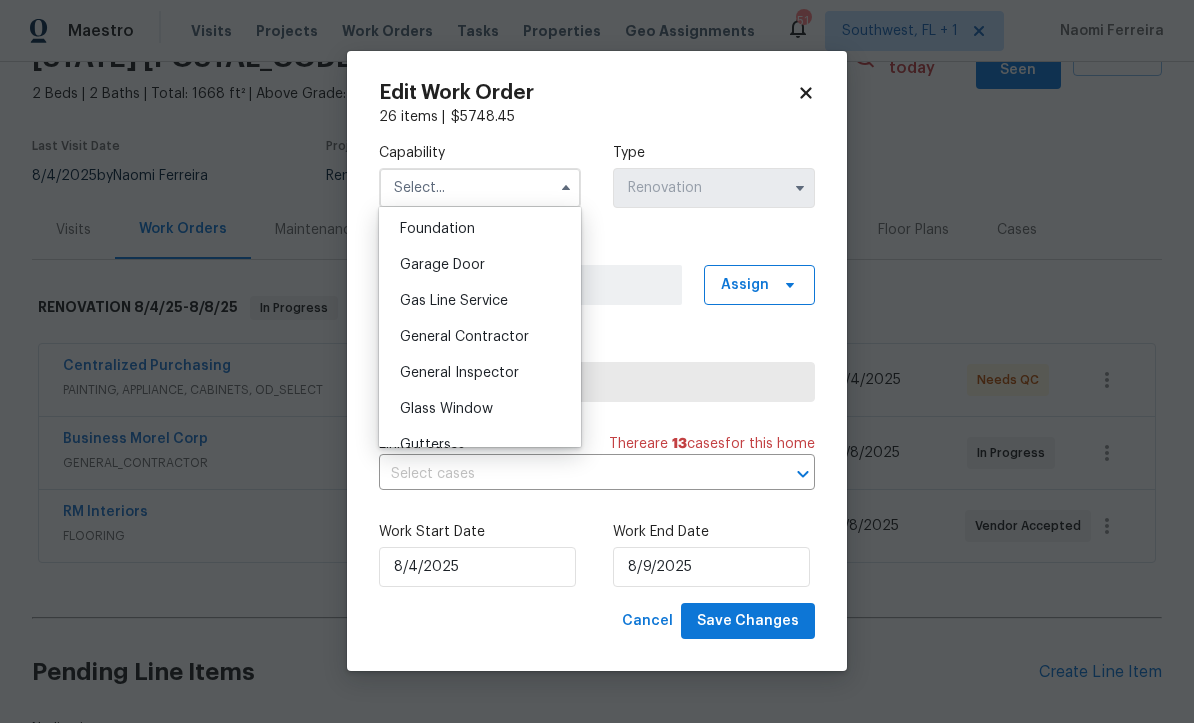 click on "General Contractor" at bounding box center [480, 338] 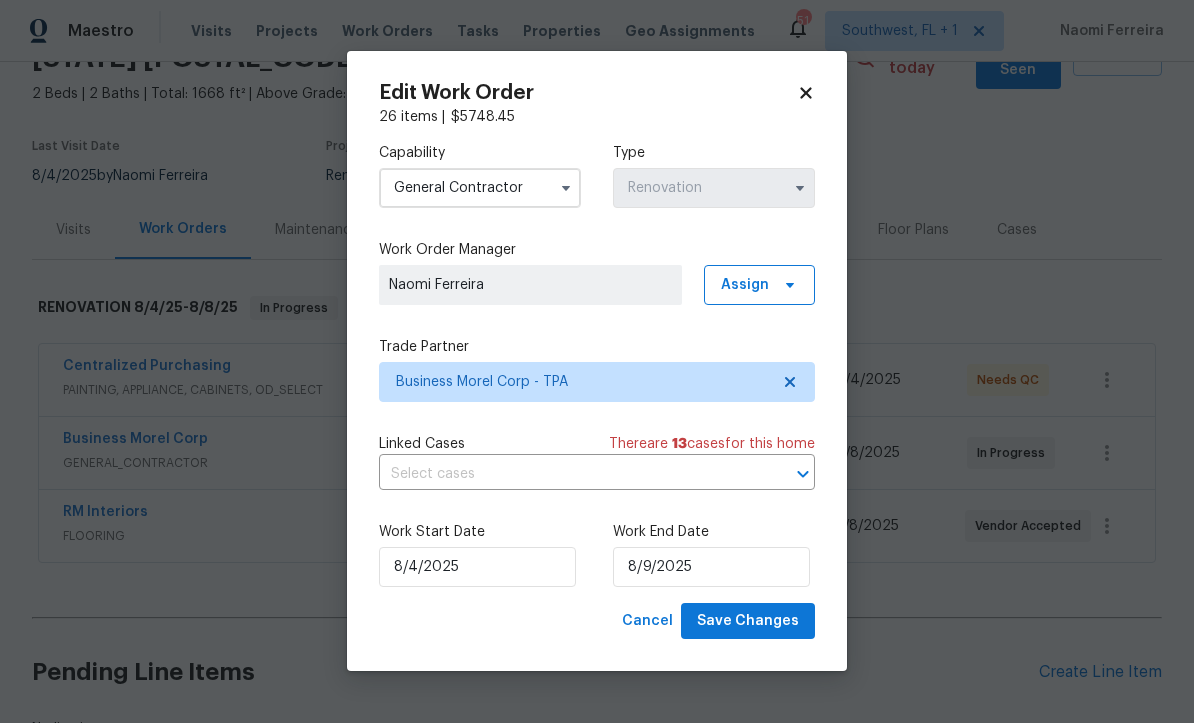 type on "General Contractor" 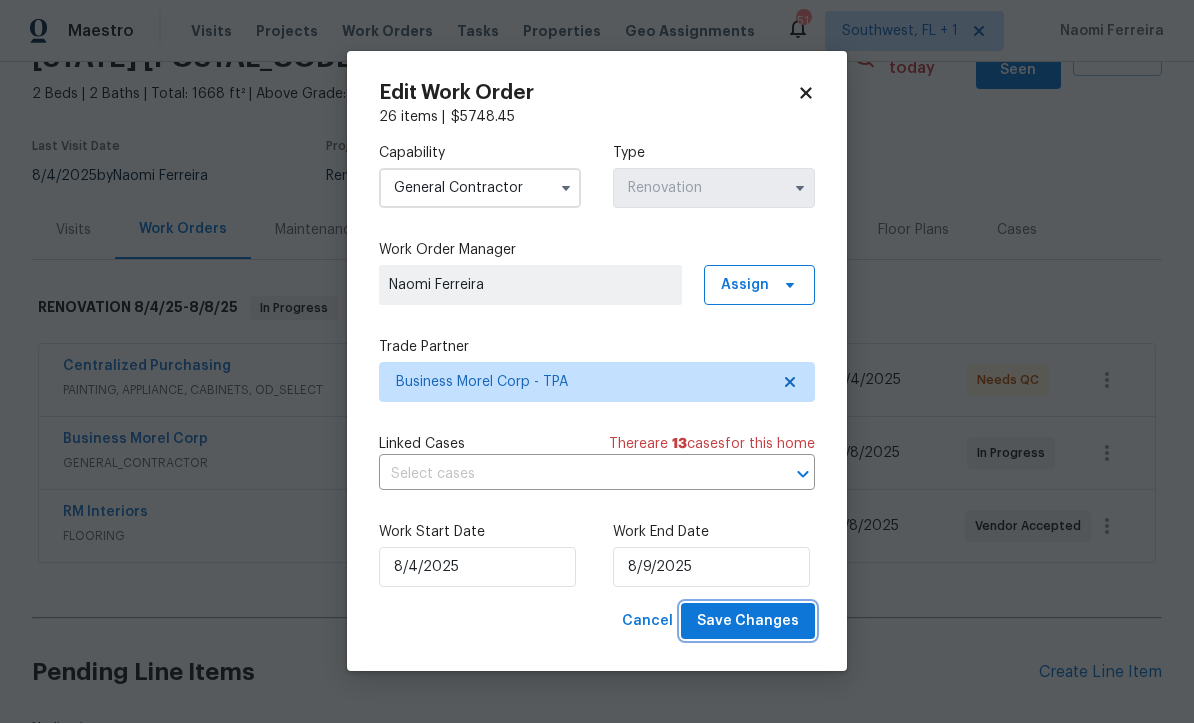 click on "Save Changes" at bounding box center (748, 622) 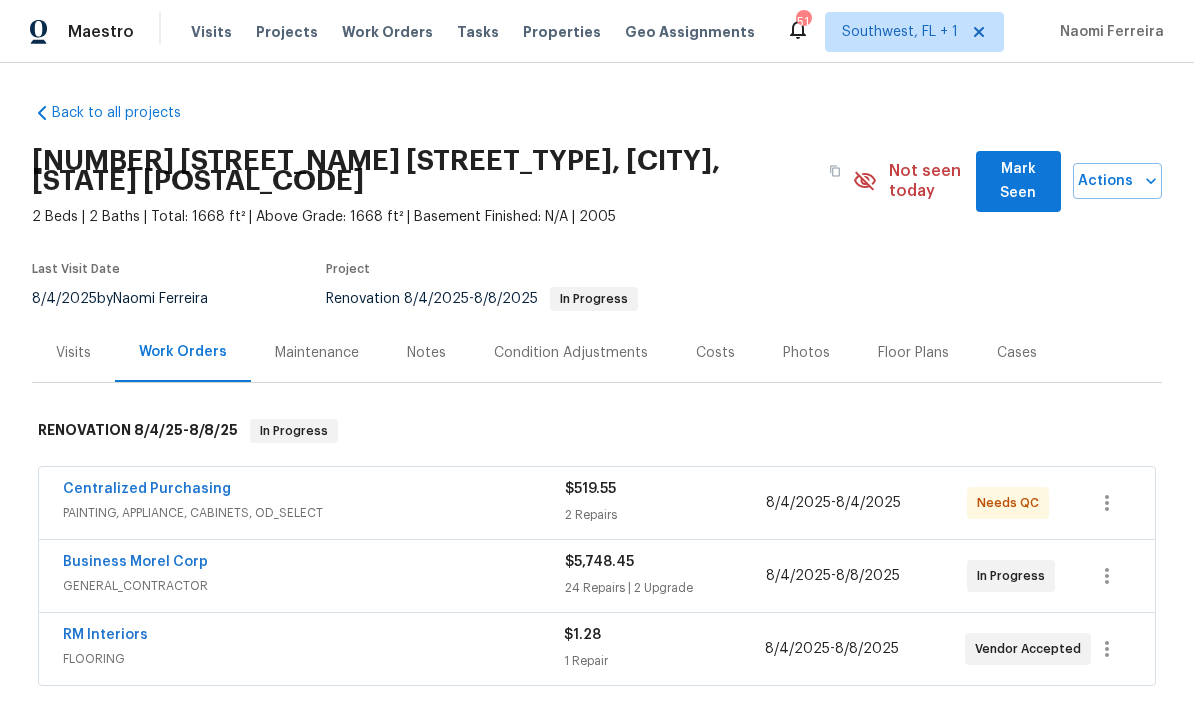 scroll, scrollTop: 0, scrollLeft: 0, axis: both 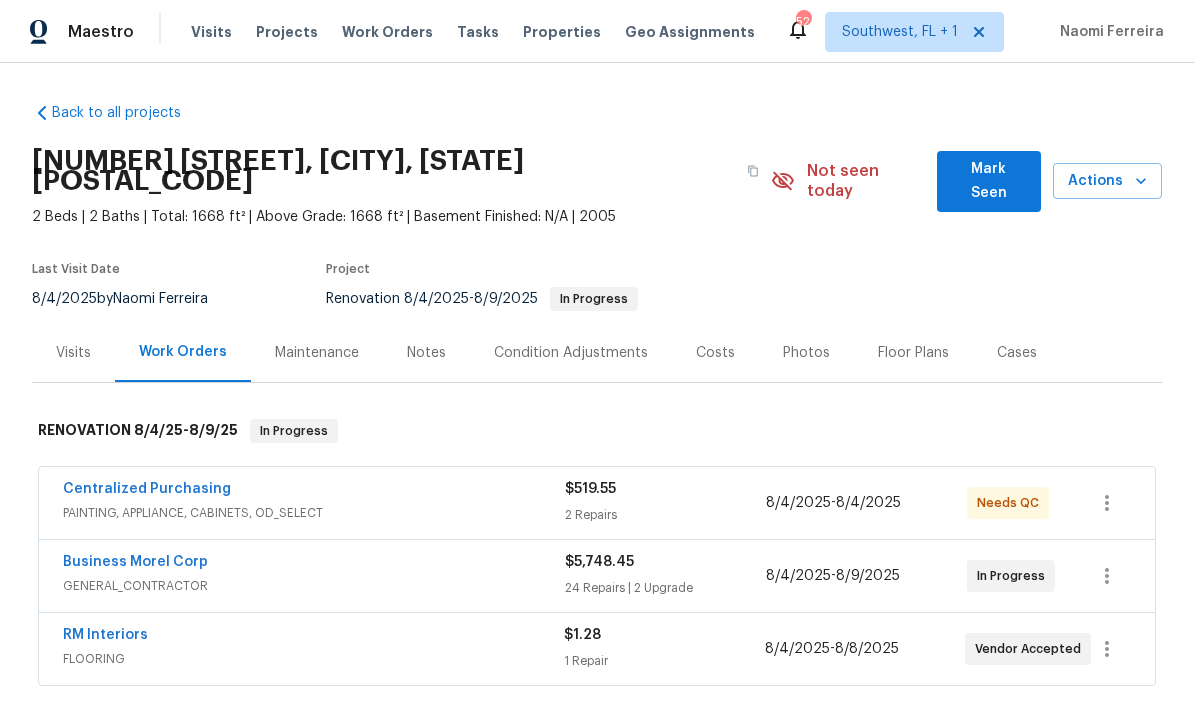 click on "Projects" at bounding box center [287, 32] 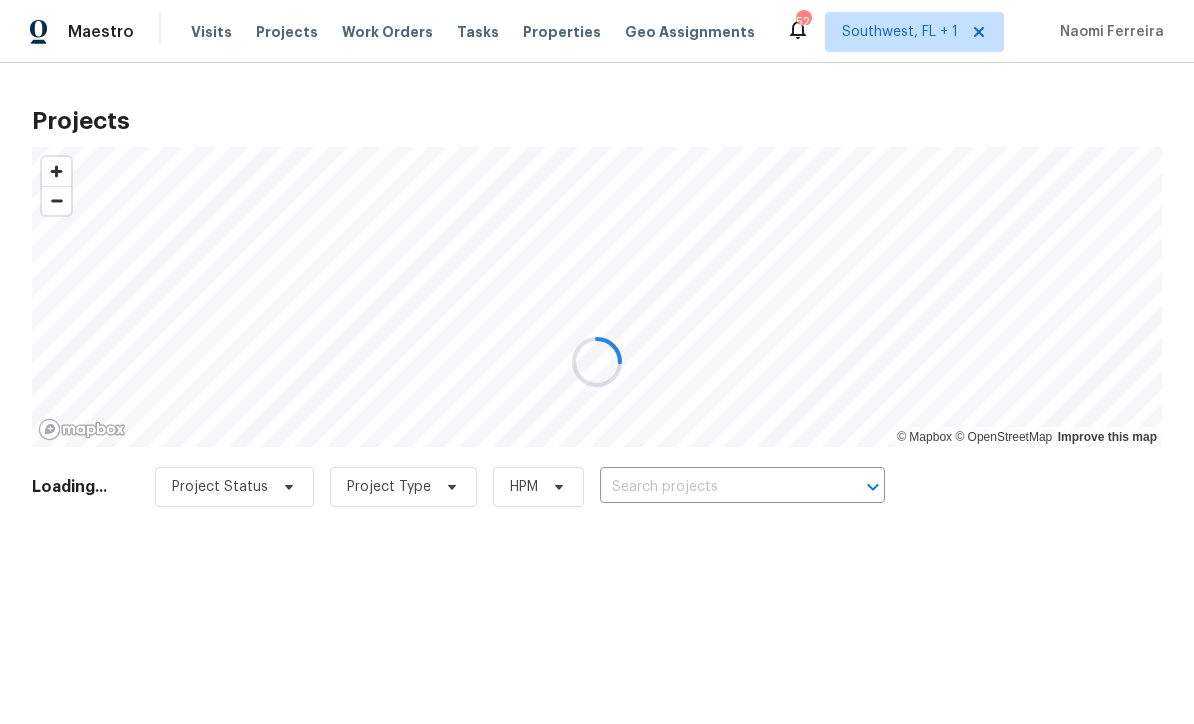 click at bounding box center [597, 362] 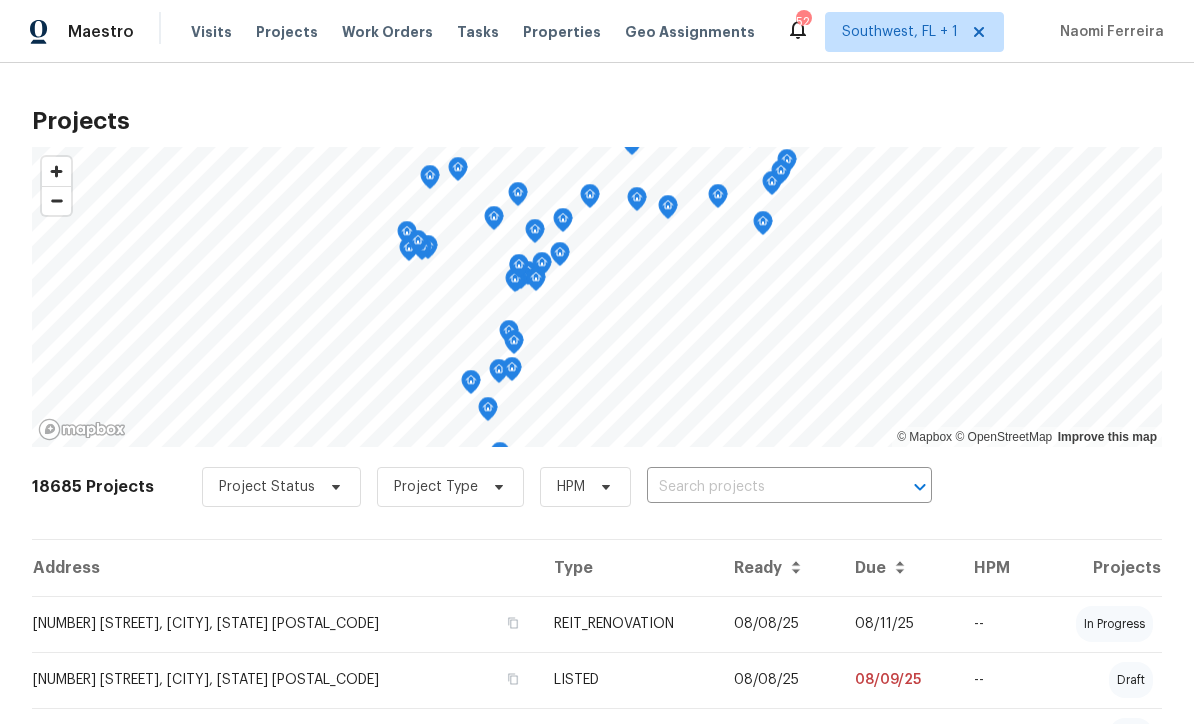 click at bounding box center [761, 487] 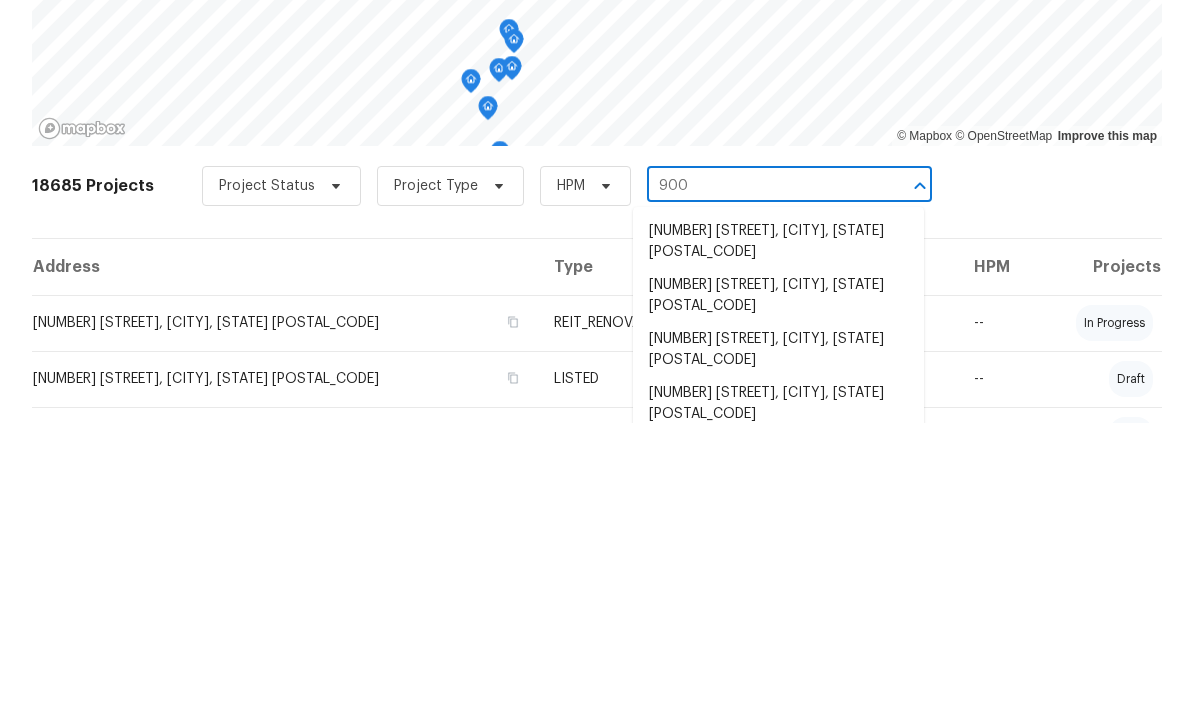 type on "9003" 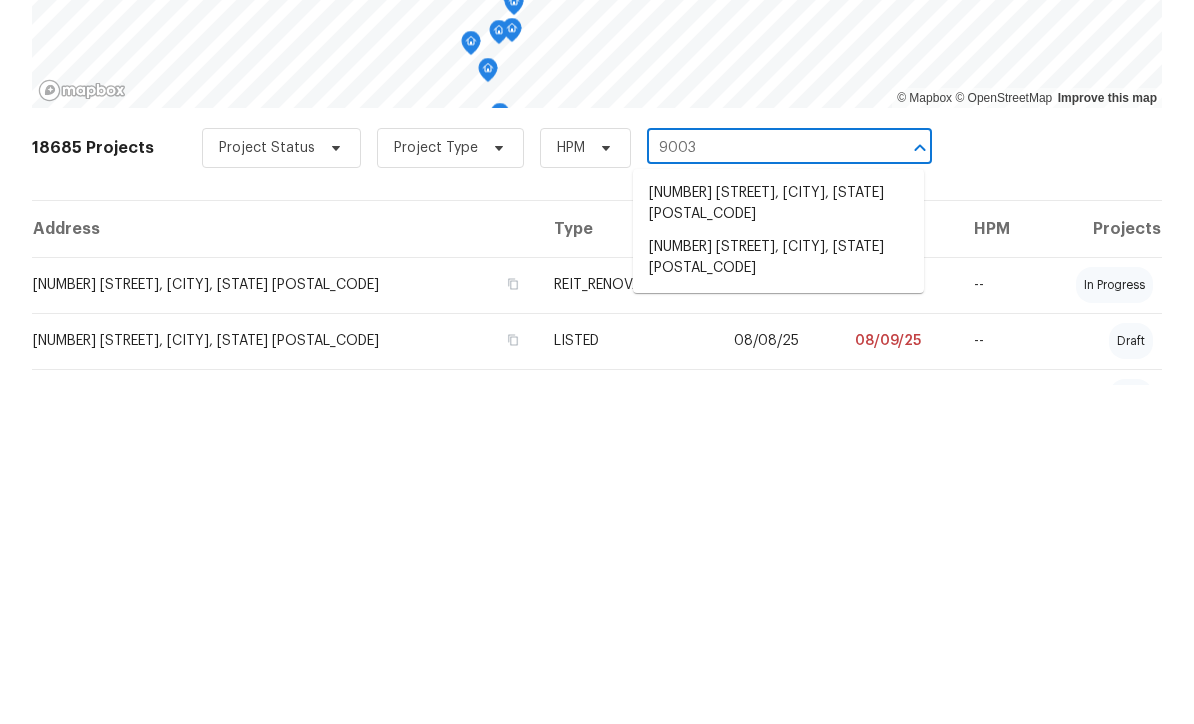 click on "[NUMBER] [STREET], [CITY], [STATE] [POSTAL_CODE]" at bounding box center (778, 597) 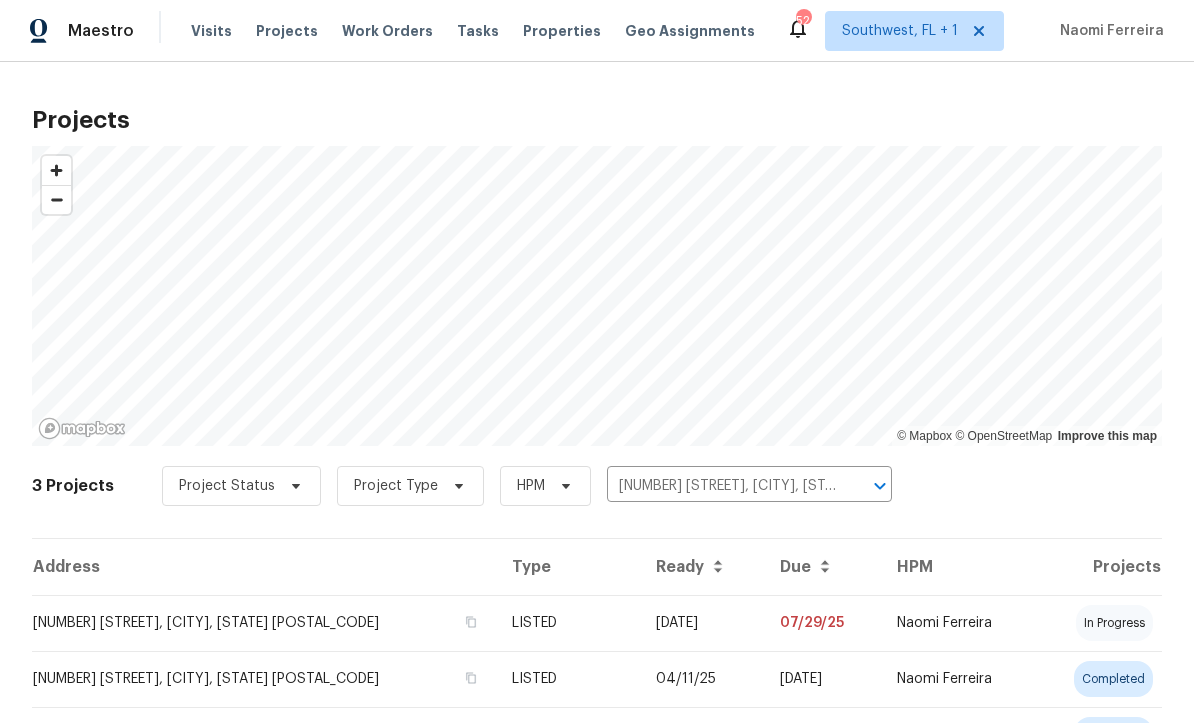 scroll, scrollTop: 1, scrollLeft: 0, axis: vertical 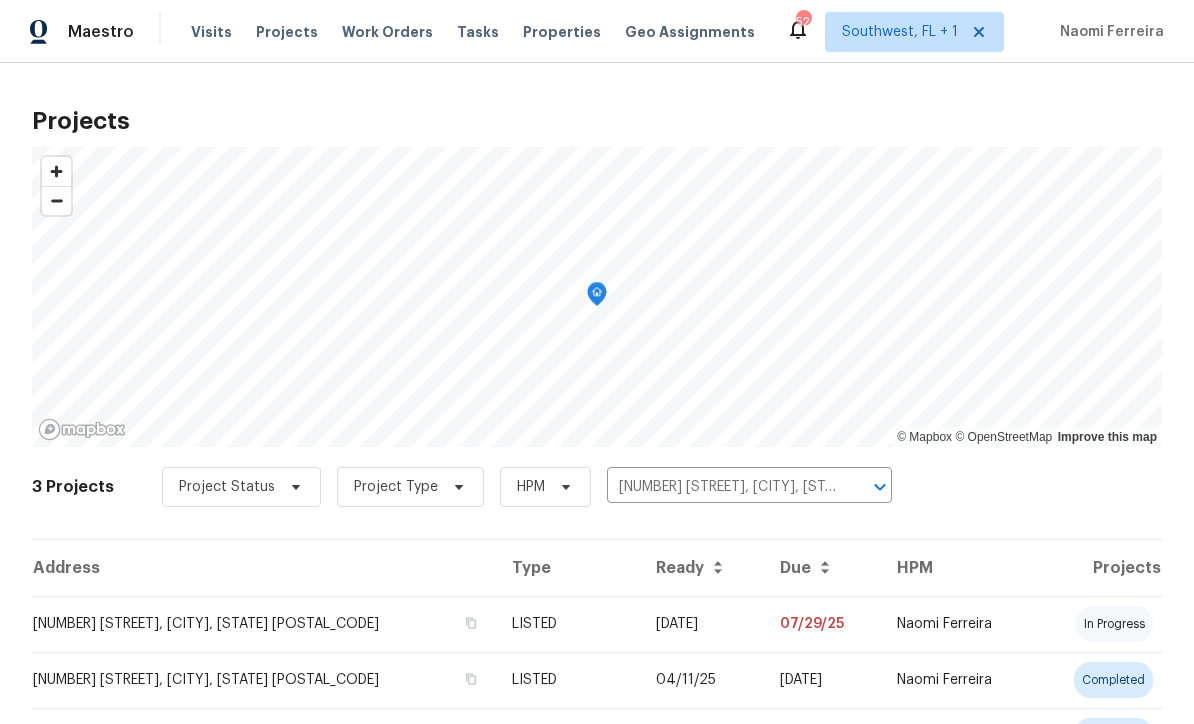 click on "LISTED" at bounding box center [568, 624] 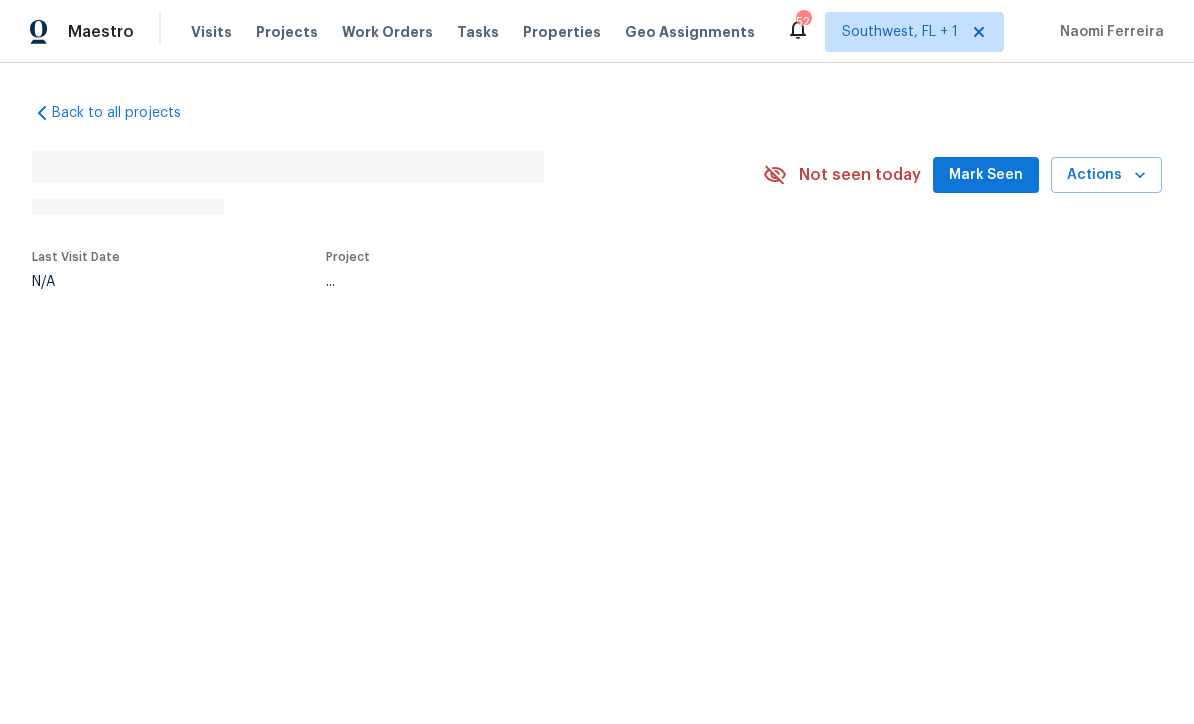 scroll, scrollTop: 0, scrollLeft: 0, axis: both 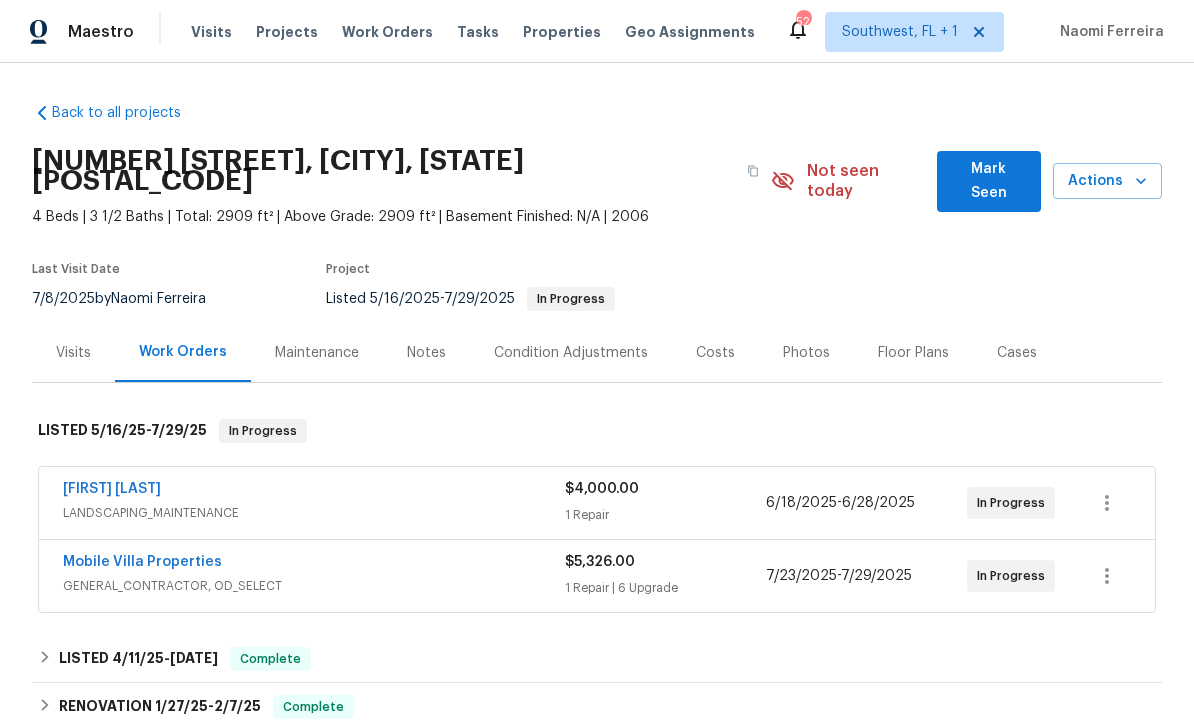 click on "Mobile Villa Properties" at bounding box center [142, 562] 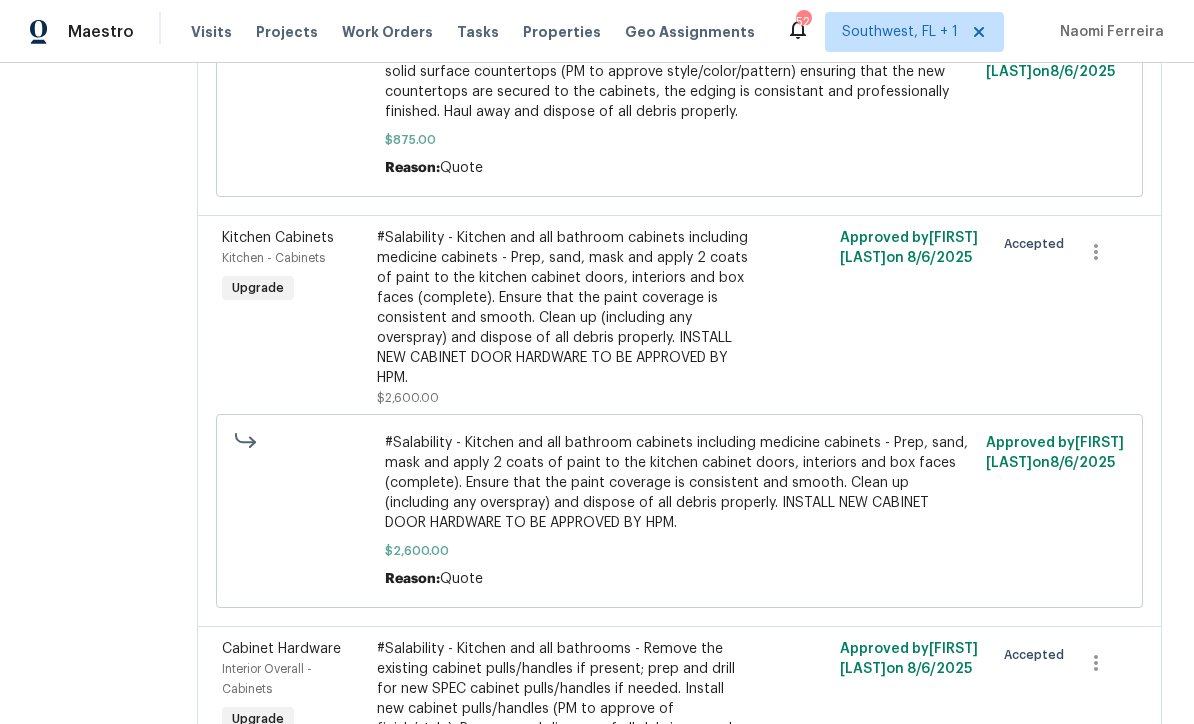scroll, scrollTop: 1226, scrollLeft: 0, axis: vertical 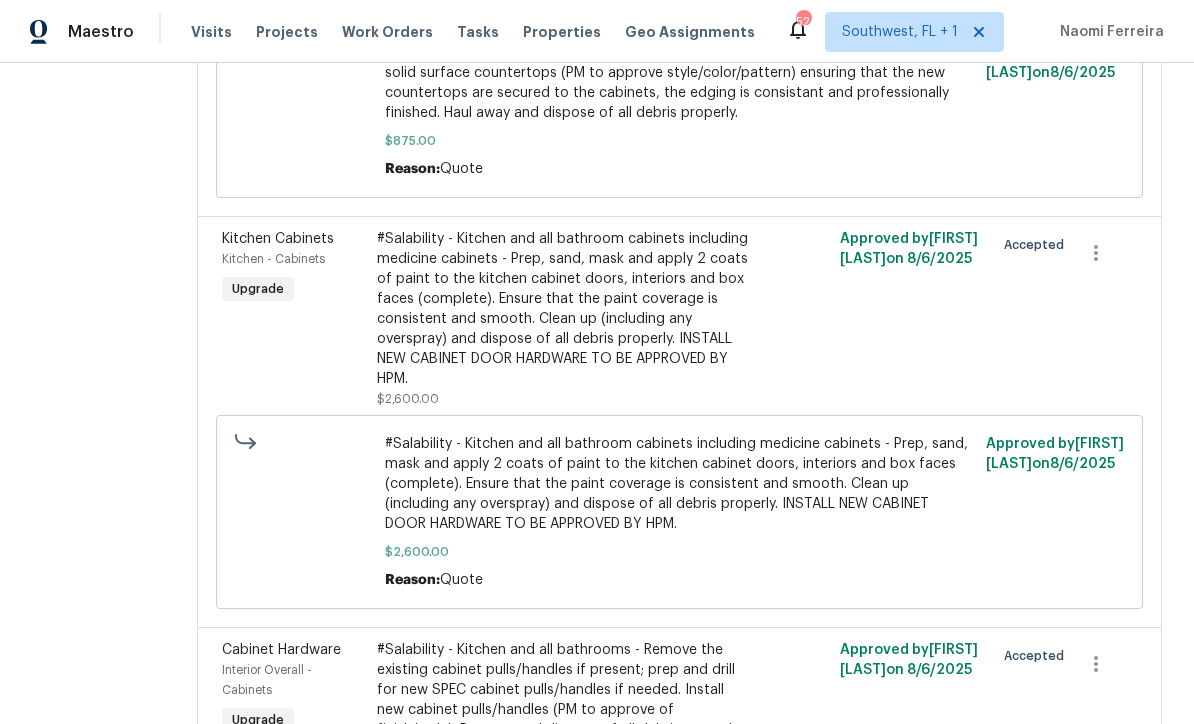 click on "#Salability - Kitchen and all bathroom cabinets including medicine cabinets - Prep, sand, mask and apply 2 coats of paint to the kitchen cabinet doors, interiors and box faces (complete). Ensure that the paint coverage is consistent and smooth. Clean up (including any overspray) and dispose of all debris properly. INSTALL NEW CABINET DOOR HARDWARE TO BE APPROVED BY HPM." at bounding box center (564, 309) 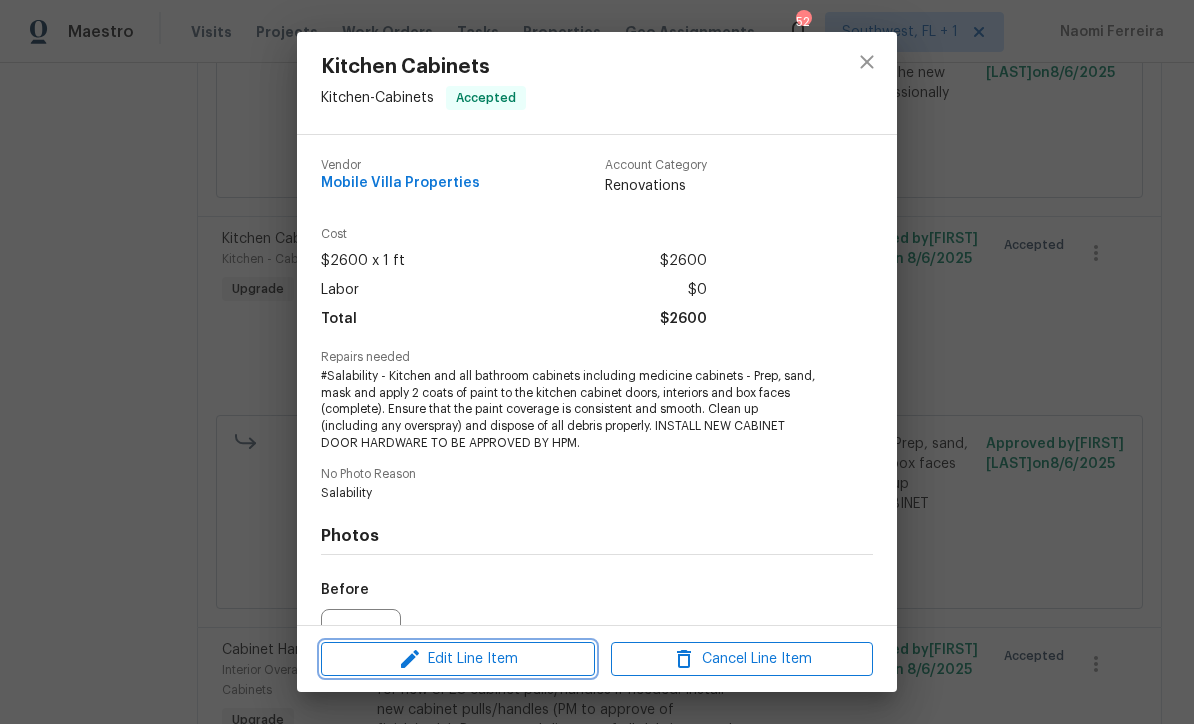 click on "Edit Line Item" at bounding box center (458, 659) 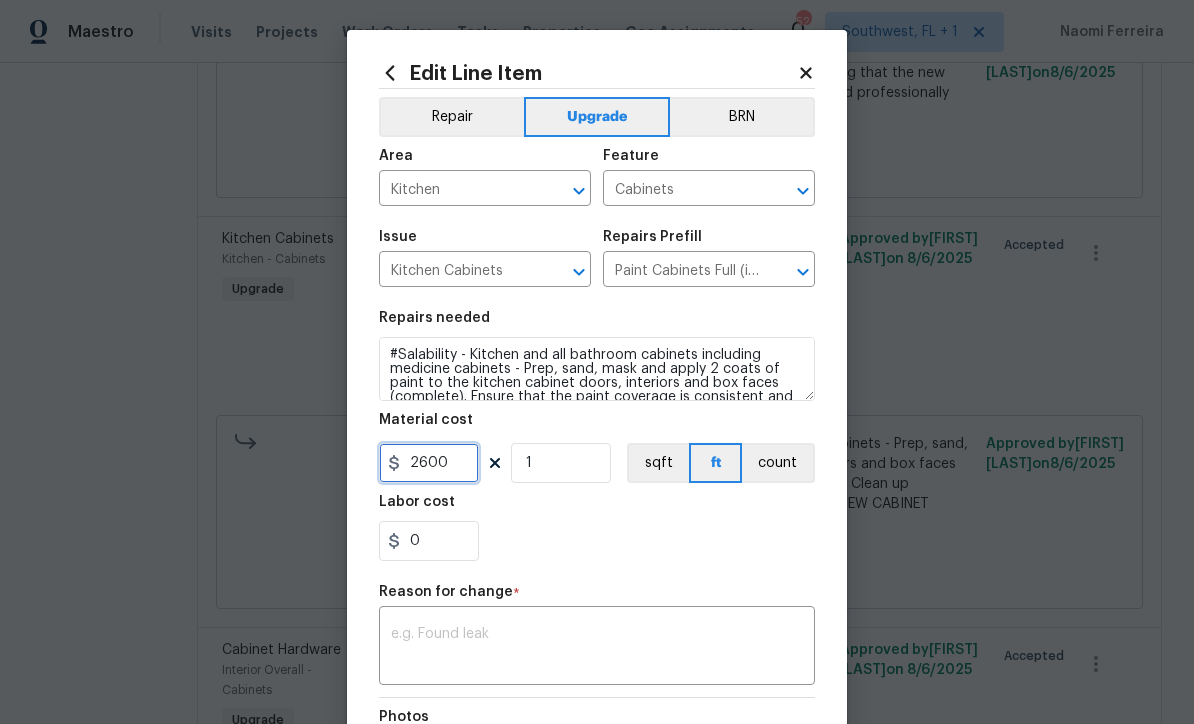 click on "2600" at bounding box center [429, 463] 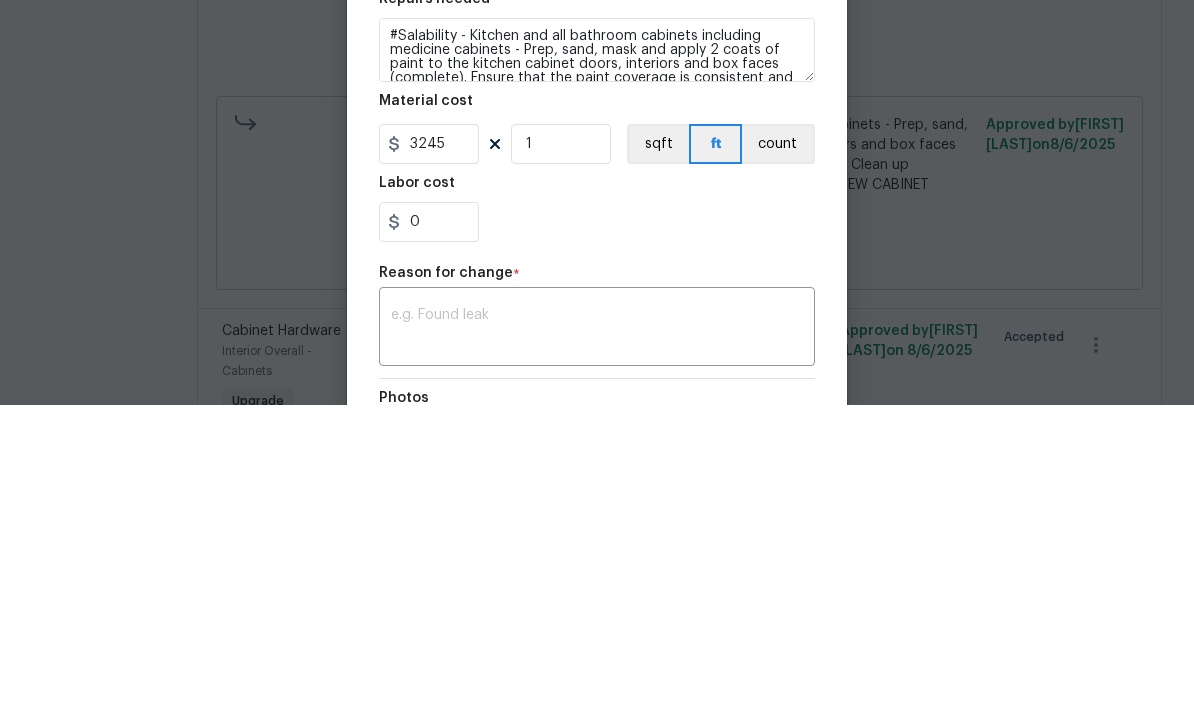 scroll, scrollTop: 66, scrollLeft: 0, axis: vertical 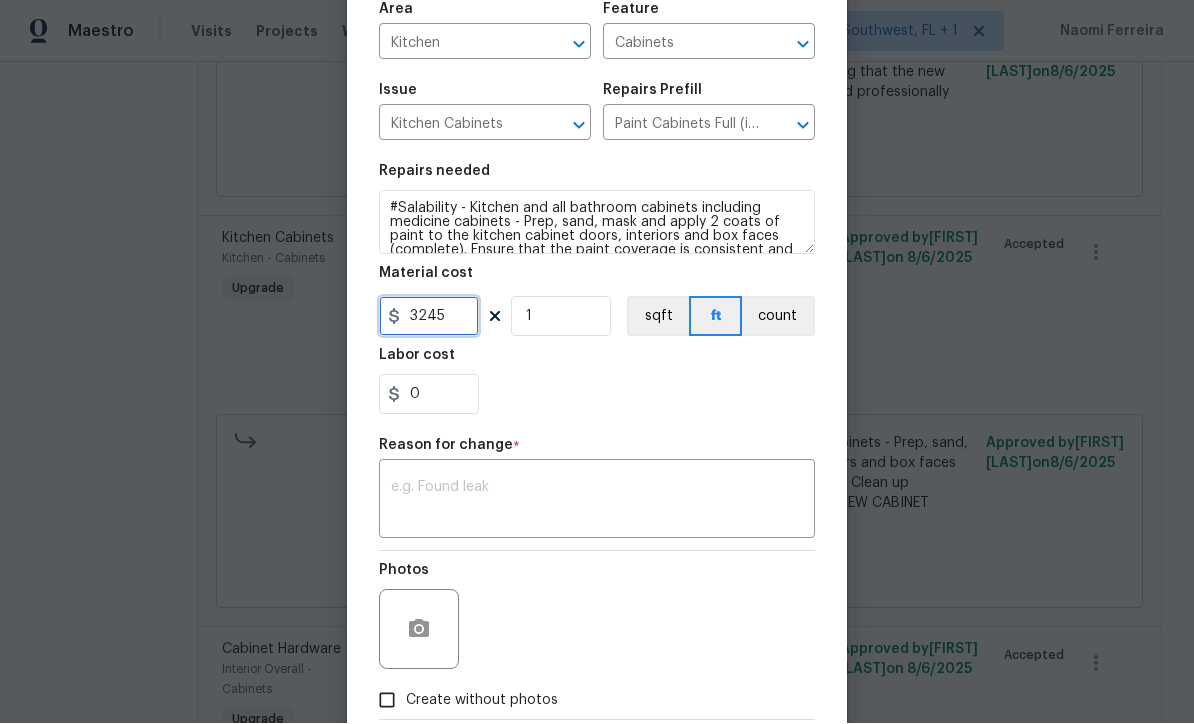 type on "3245" 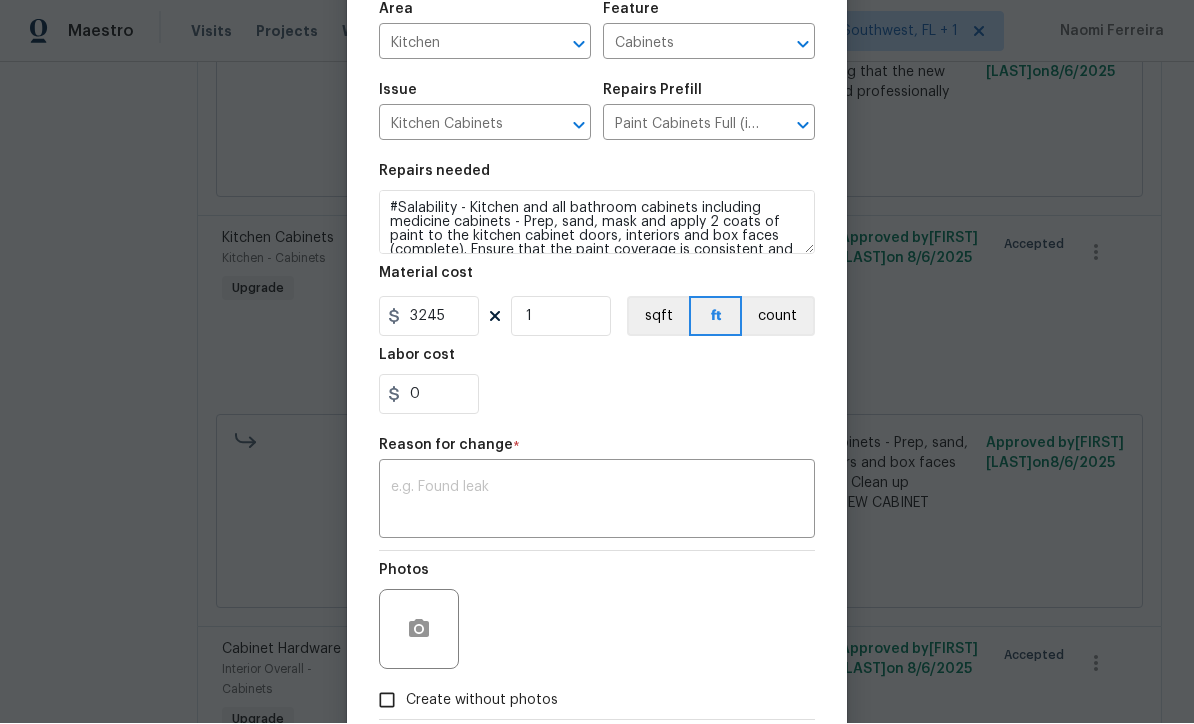 click at bounding box center [597, 502] 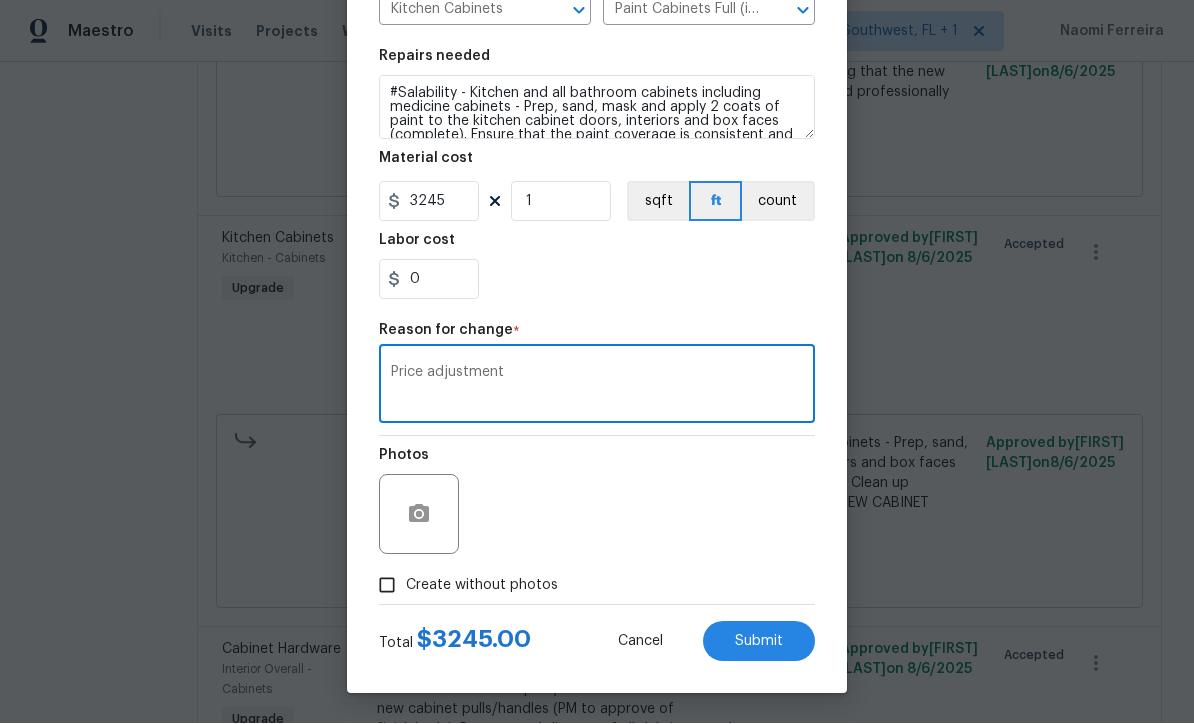 scroll, scrollTop: 265, scrollLeft: 0, axis: vertical 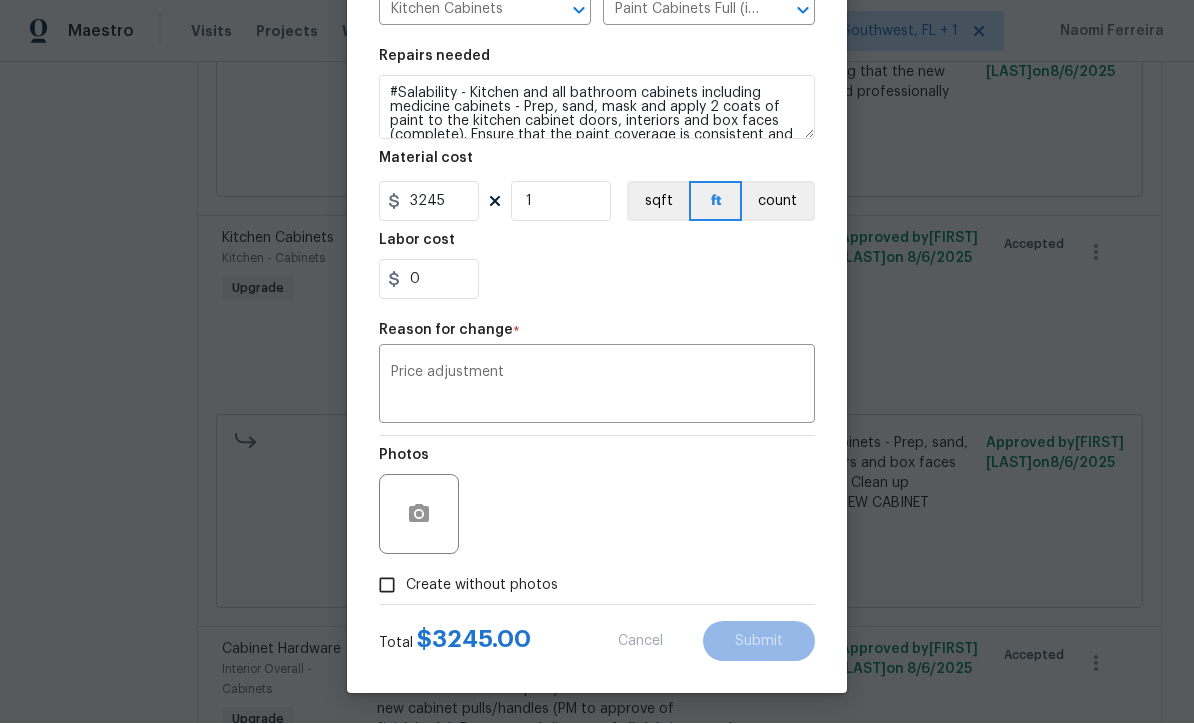 type on "2600" 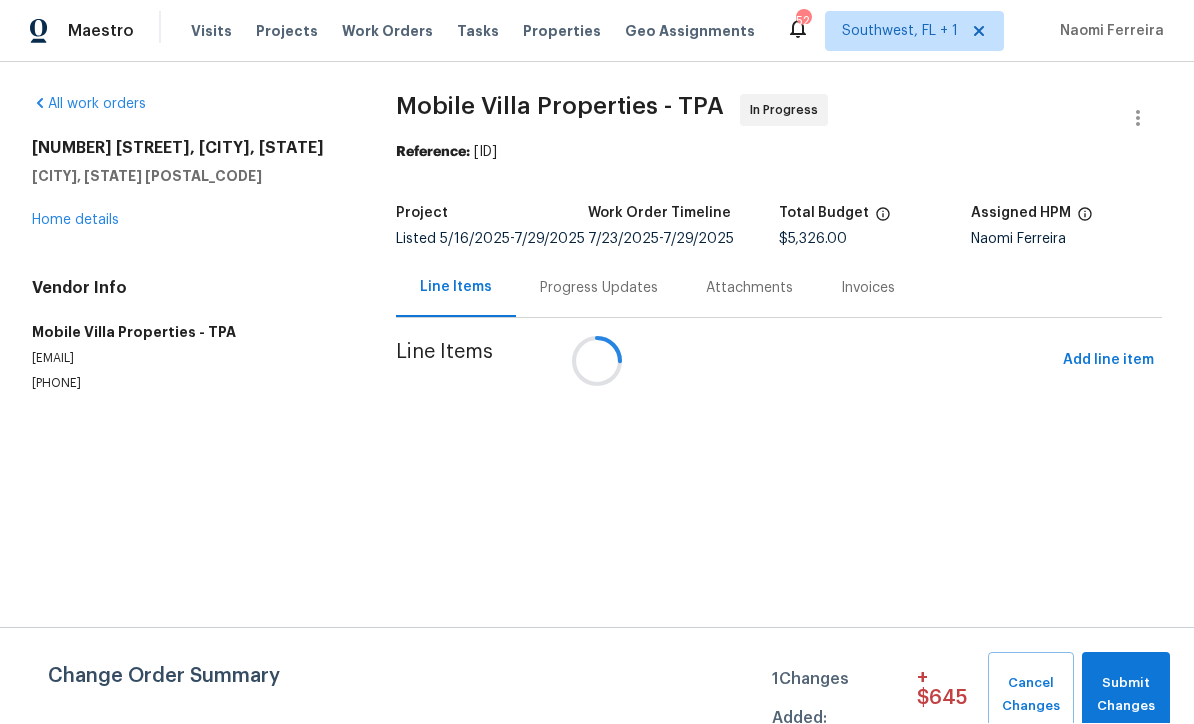 scroll, scrollTop: 0, scrollLeft: 0, axis: both 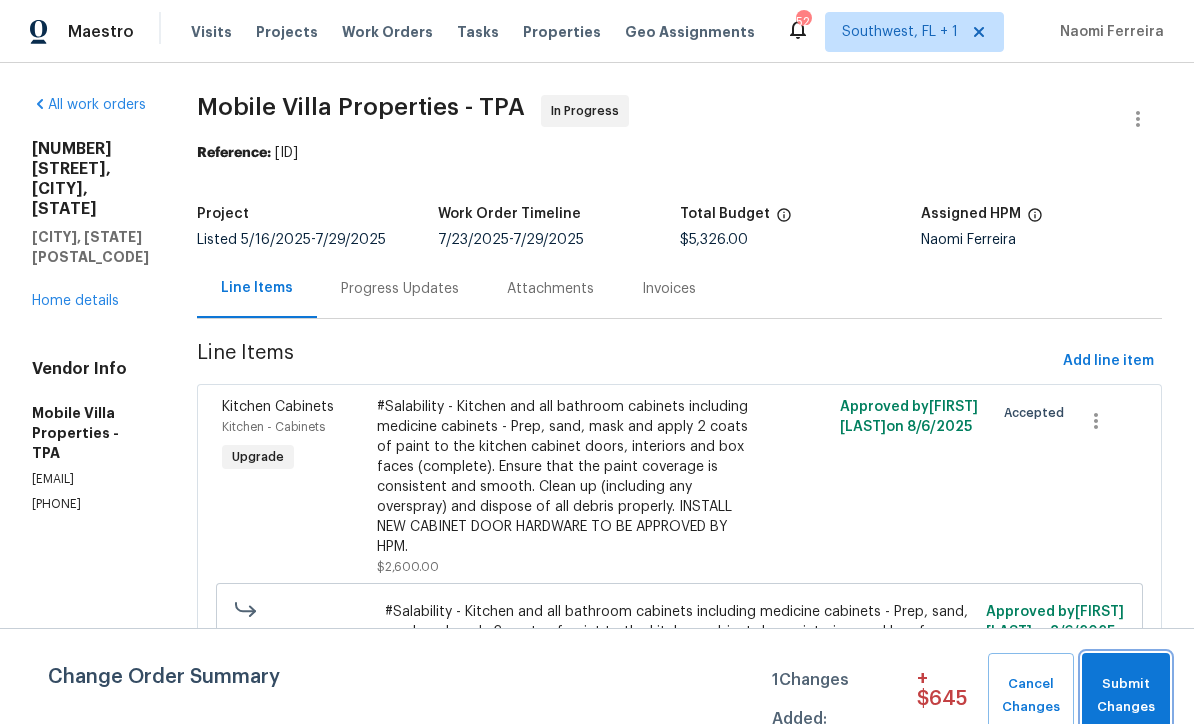 click on "Submit Changes" at bounding box center (1126, 696) 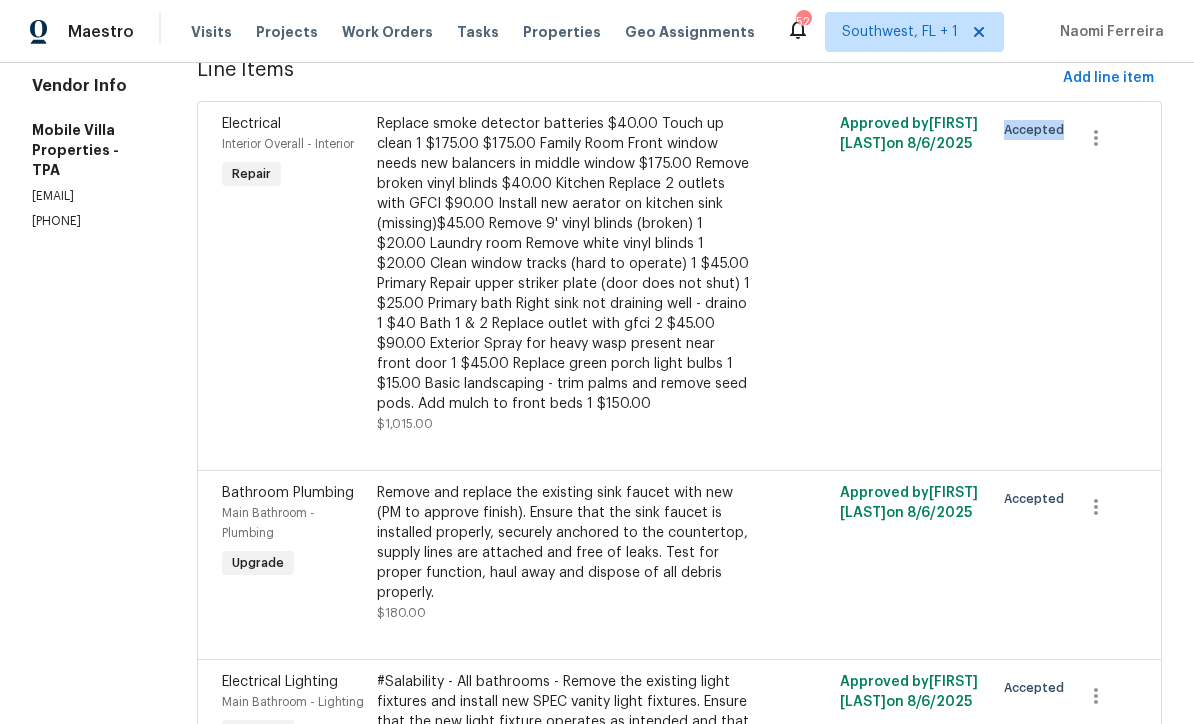 scroll, scrollTop: 293, scrollLeft: 0, axis: vertical 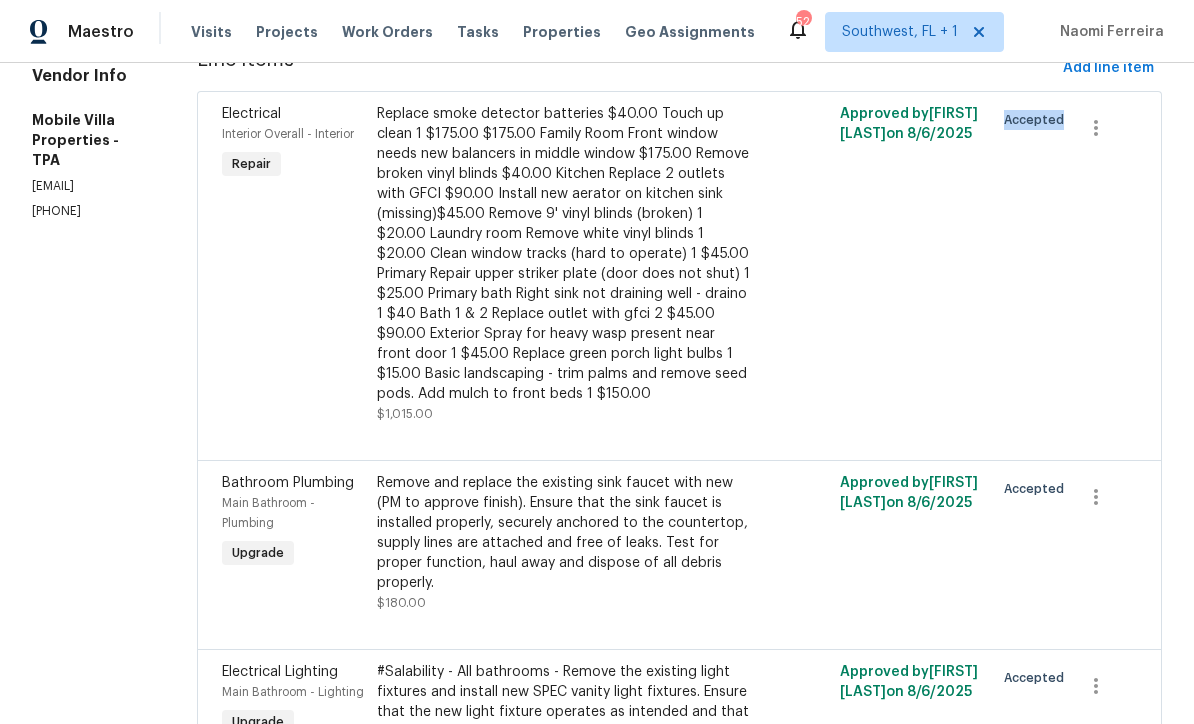 click on "Replace smoke detector batteries $40.00
Touch up clean	1	$175.00	$175.00
Family Room	Front window needs new balancers in middle window $175.00
Remove broken vinyl blinds $40.00
Kitchen	Replace 2 outlets with GFCI $90.00
Install new aerator on kitchen sink (missing)$45.00
Remove 9' vinyl blinds (broken)	1	$20.00
Laundry room	Remove white vinyl blinds	1	$20.00
Clean window tracks (hard to operate)	1	$45.00
Primary	Repair upper striker plate (door does not shut)	1	$25.00
Primary bath	Right sink not draining well - draino 	1	$40
Bath 1 & 2	Replace outlet with gfci	2	$45.00	$90.00
Exterior	Spray for heavy wasp present near front door	1	$45.00
Replace green porch light bulbs	1	$15.00
Basic landscaping - trim palms and remove seed pods. Add mulch to front beds	1	$150.00" at bounding box center [564, 254] 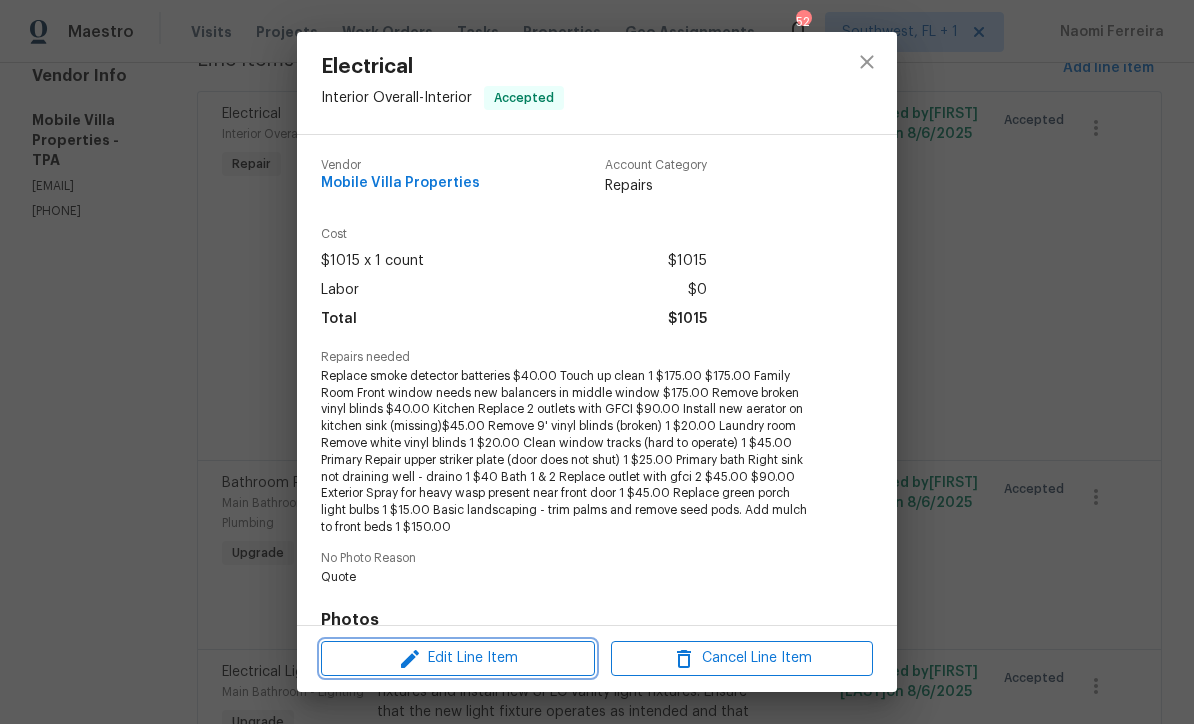 click on "Edit Line Item" at bounding box center [458, 658] 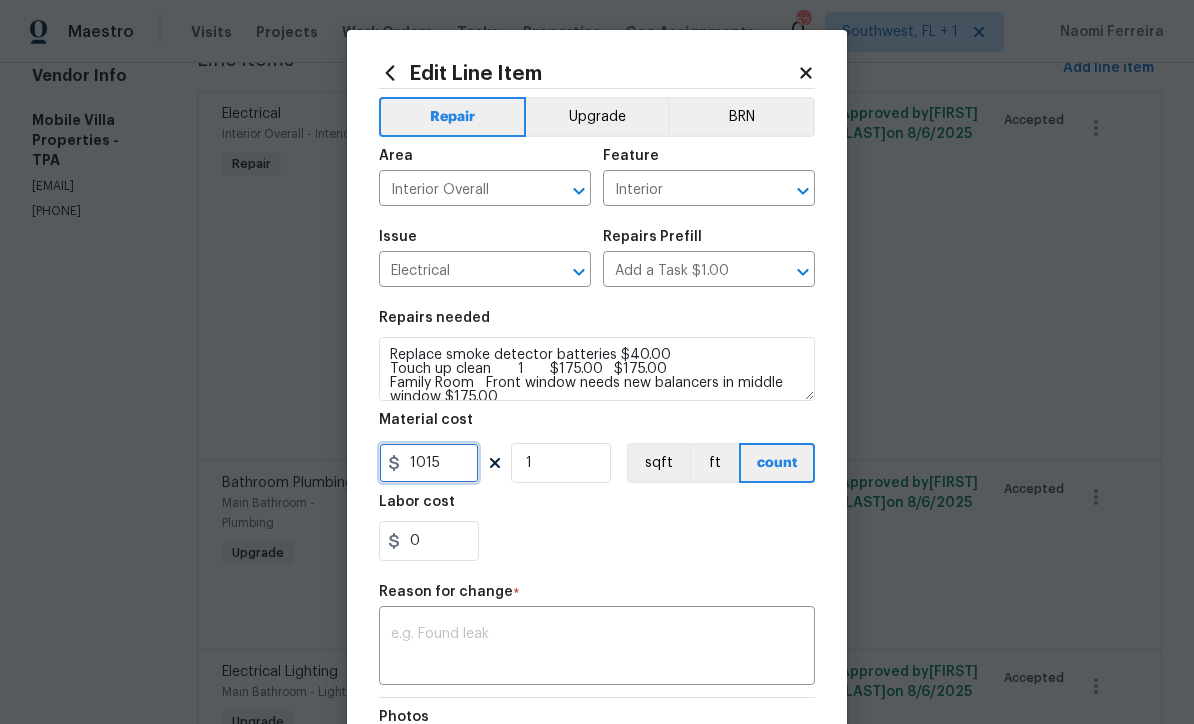 click on "1015" at bounding box center [429, 463] 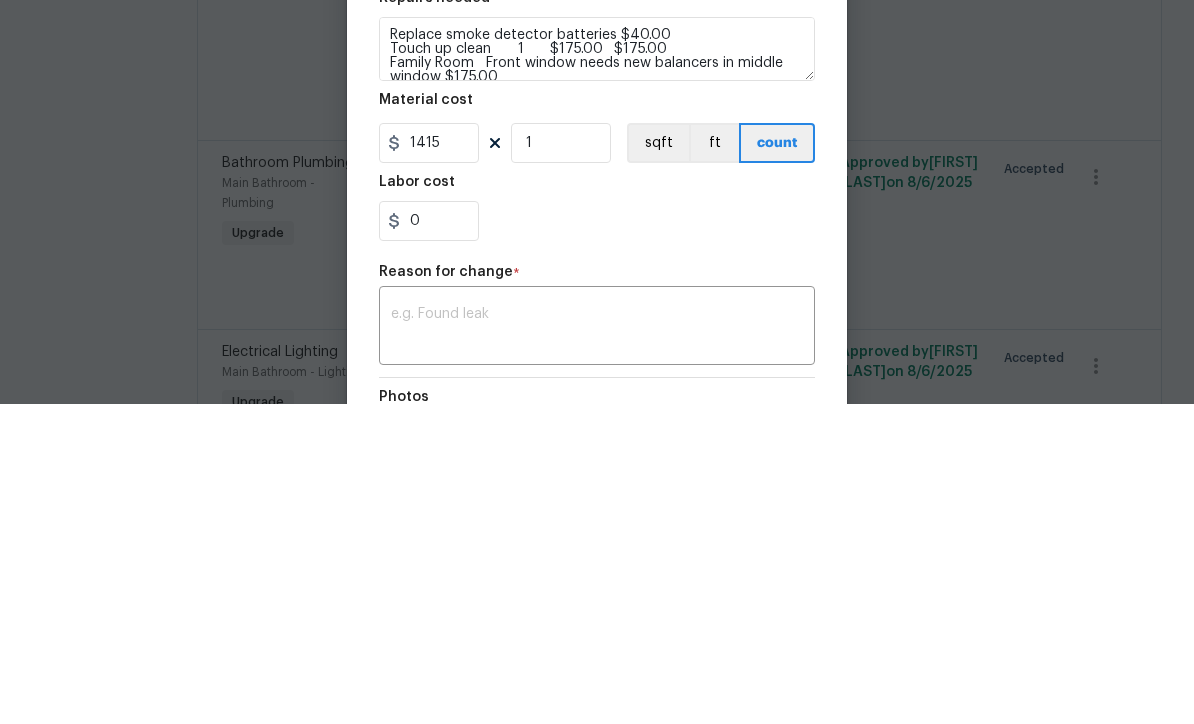 scroll, scrollTop: 66, scrollLeft: 0, axis: vertical 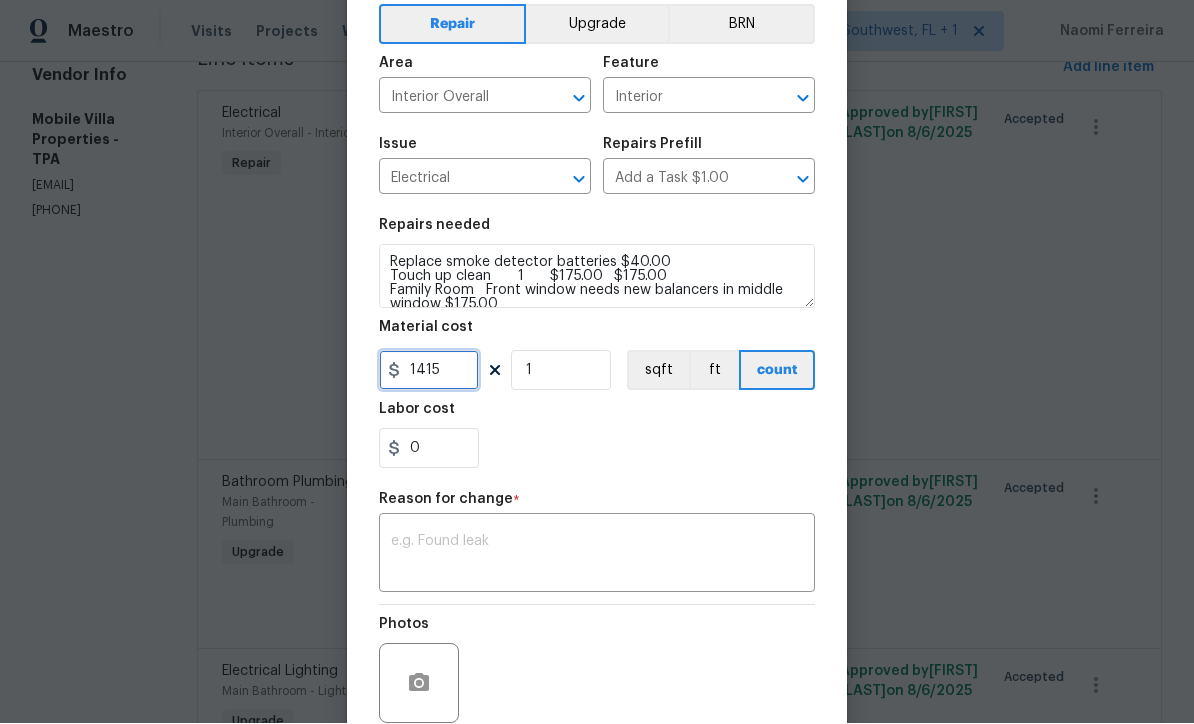 type on "1415" 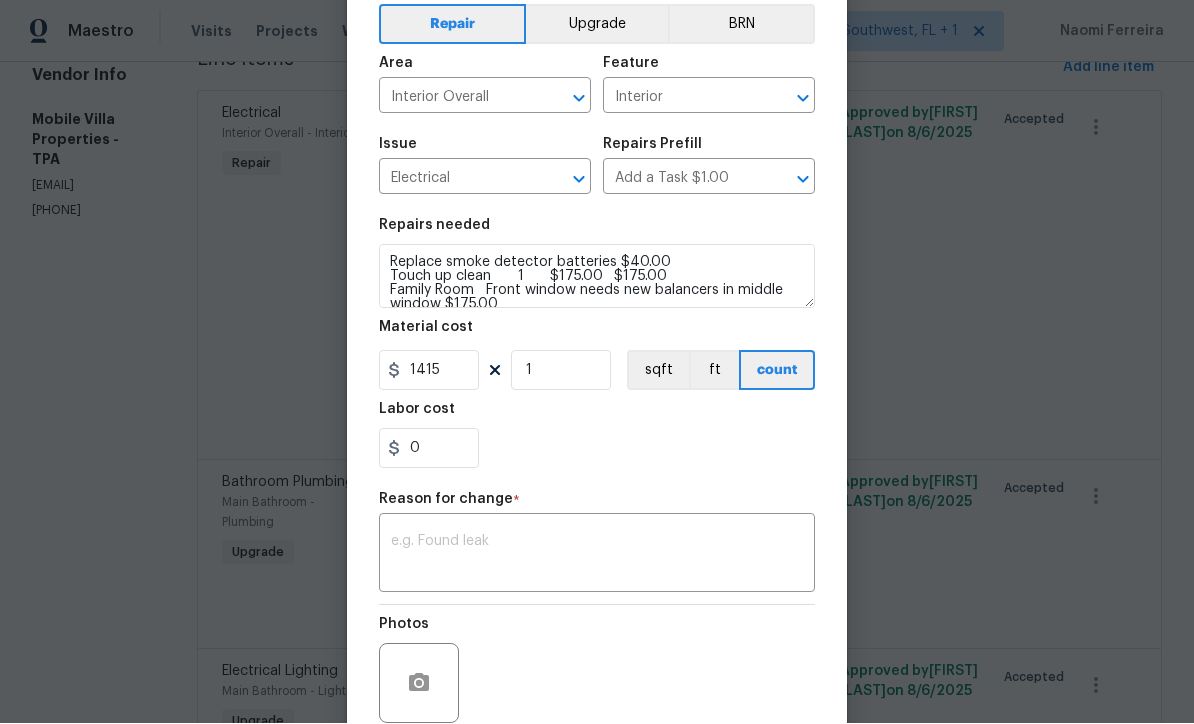 click at bounding box center [597, 556] 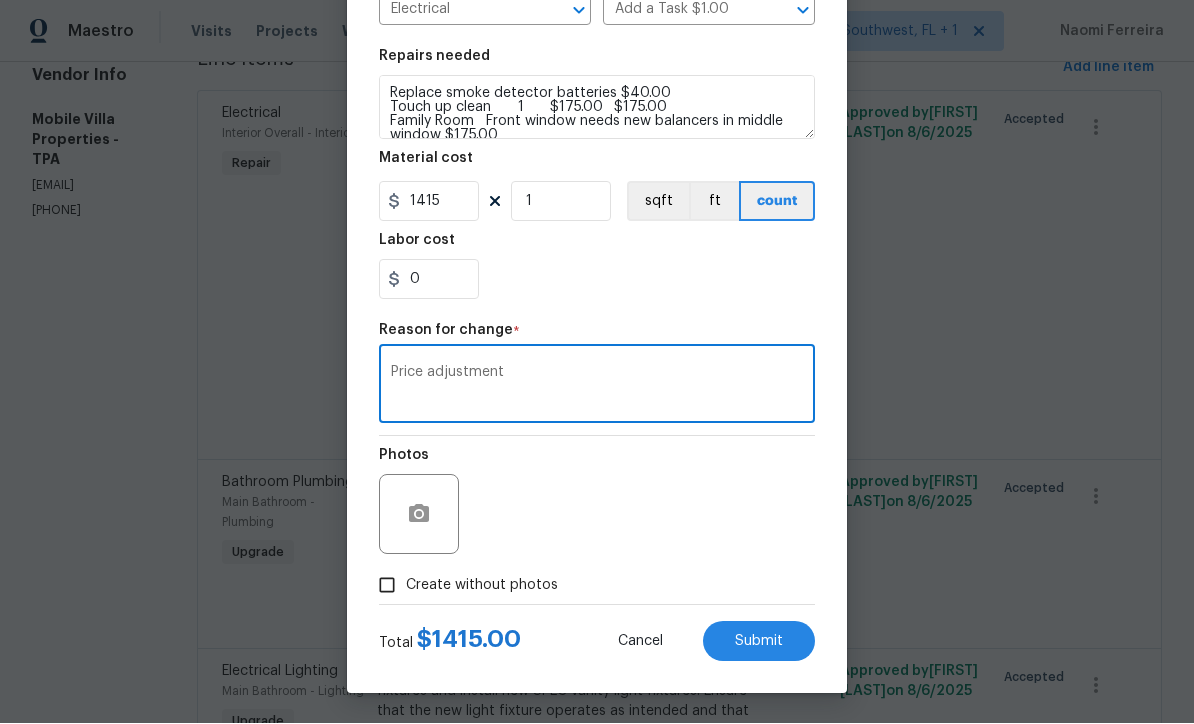 scroll, scrollTop: 265, scrollLeft: 0, axis: vertical 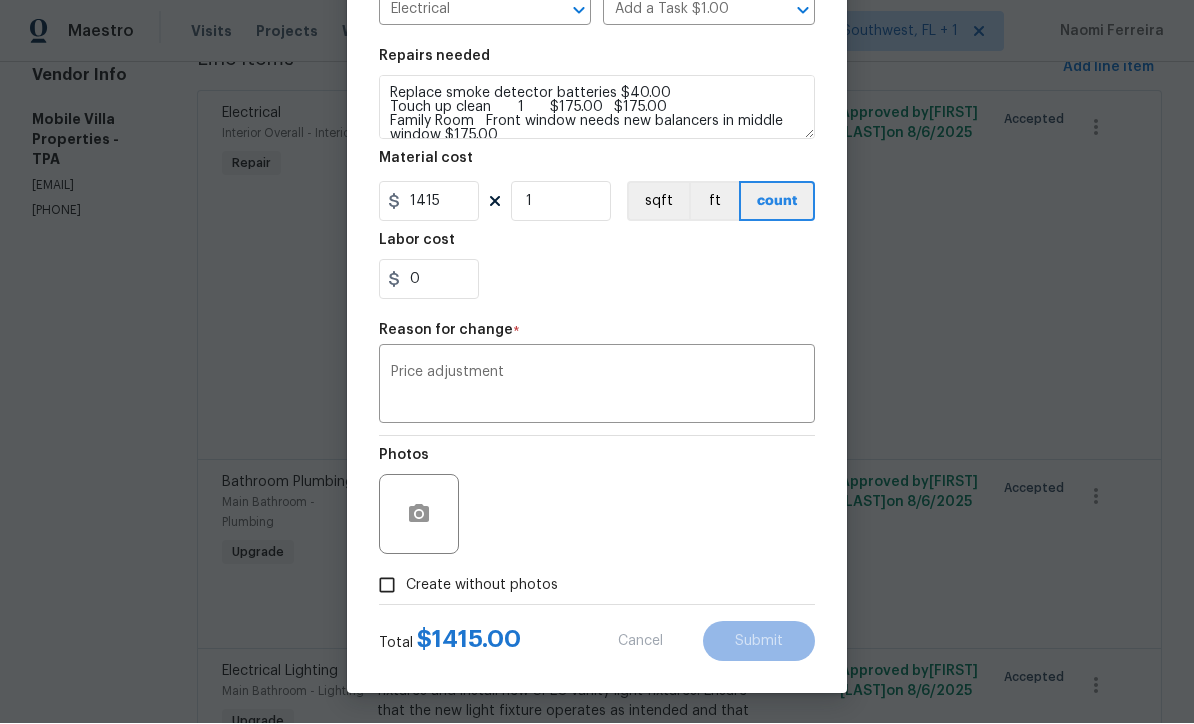type on "1015" 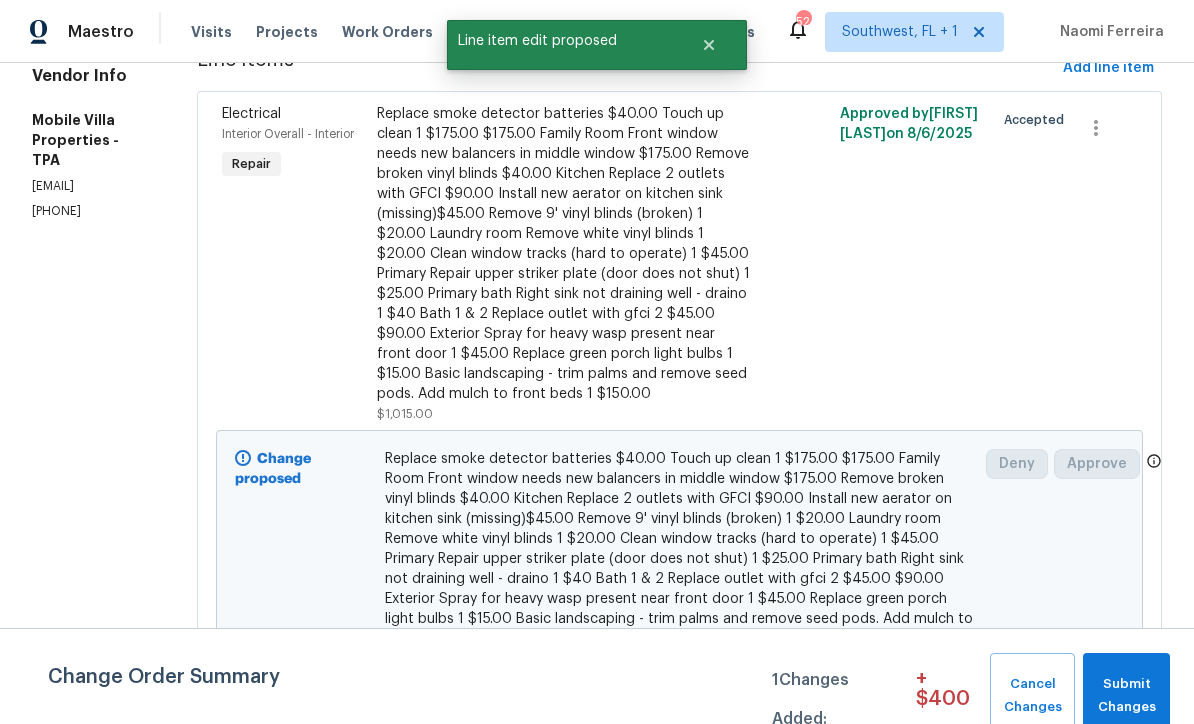 scroll, scrollTop: 0, scrollLeft: 0, axis: both 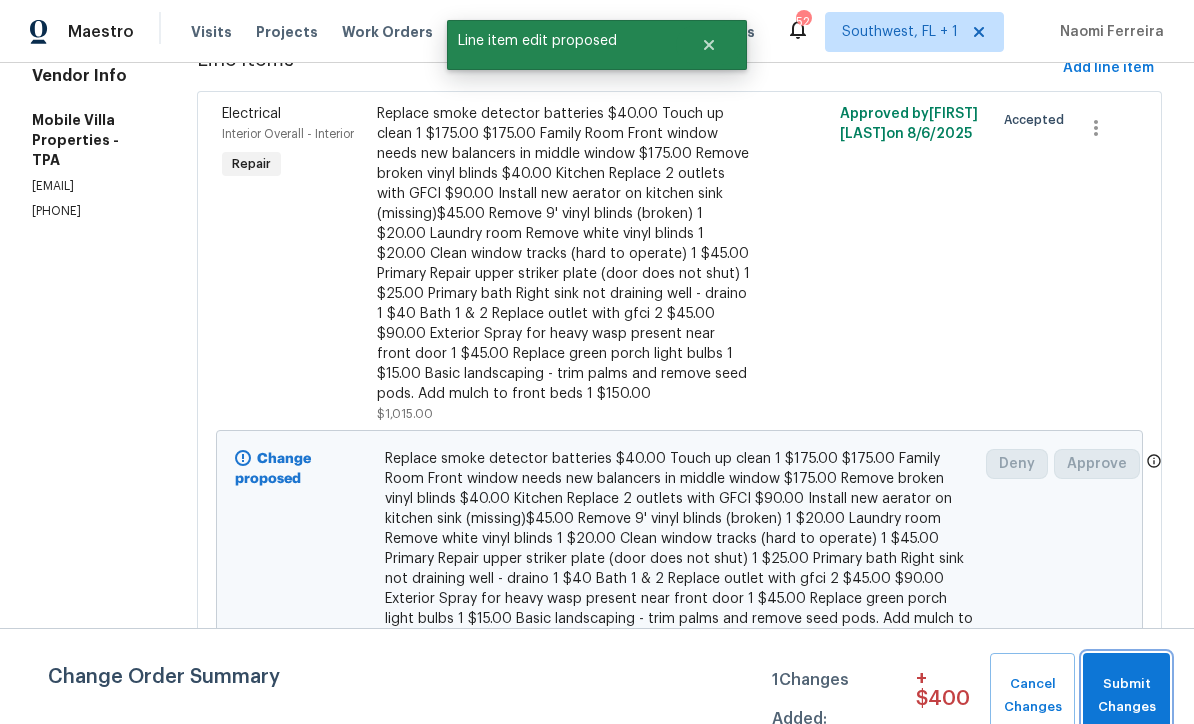click on "Submit Changes" at bounding box center (1126, 696) 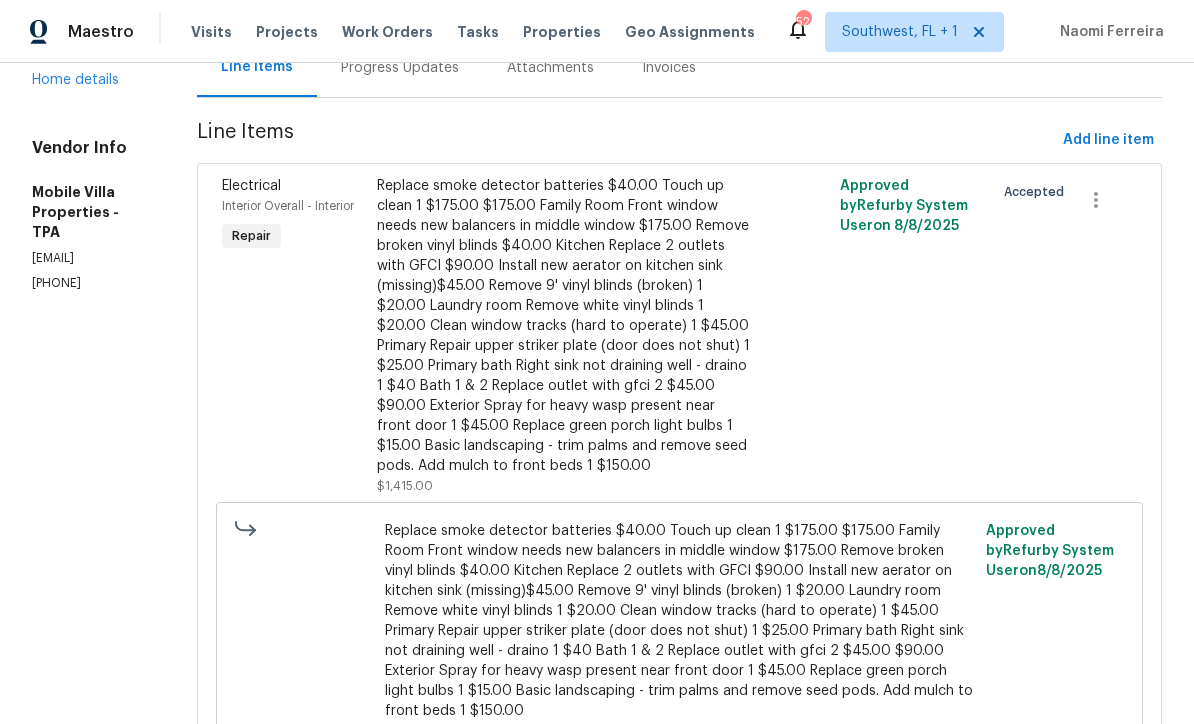 scroll, scrollTop: 228, scrollLeft: 0, axis: vertical 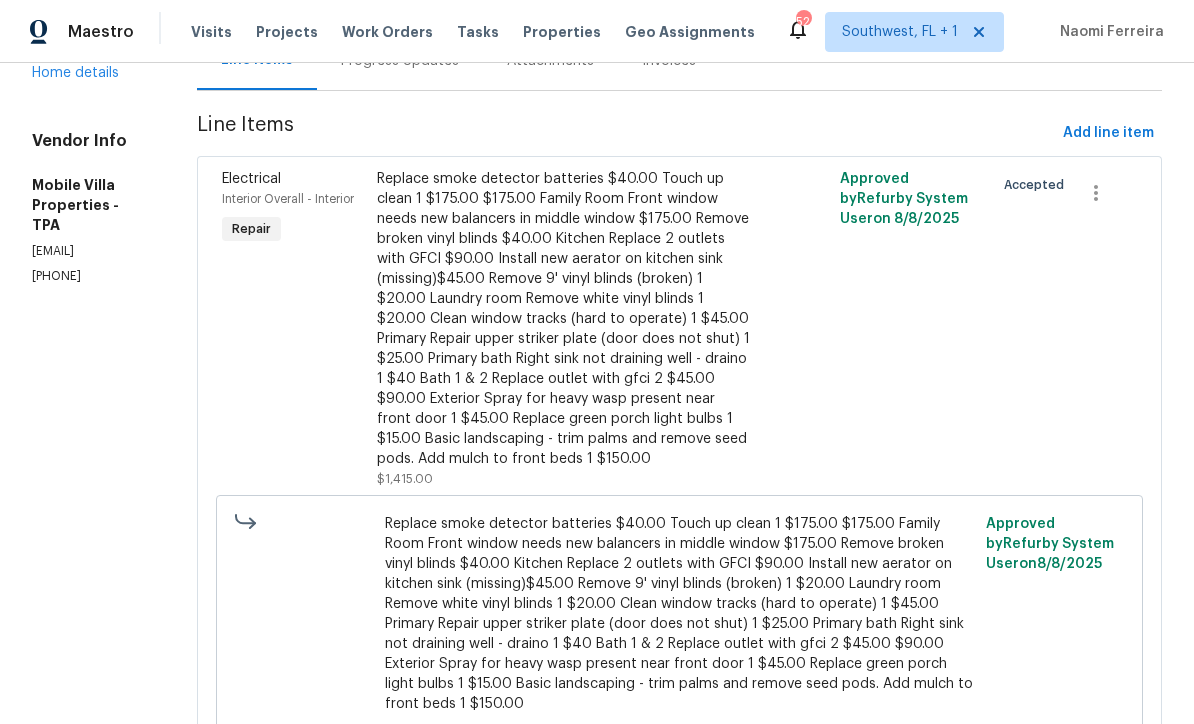 click on "All work orders [NUMBER] [STREET], [CITY], [STATE] [POSTAL_CODE] Home details Vendor Info Mobile Villa Properties - TPA [EMAIL] ([PHONE]) Mobile Villa Properties - TPA In Progress Reference:   [ID] Project Listed   [DATE]  -  [DATE] Work Order Timeline [DATE]  -  [DATE] Total Budget [PRICE] Assigned HPM [FIRST] [LAST] Line Items Progress Updates Attachments Invoices Line Items Add line item Electrical Interior Overall - Interior Repair [PRICE] Approved by  Refurby System User  on   [DATE] Accepted [PRICE] Reason:  Price adjustment Approved by  Refurby System User  on [DATE] Bathroom Plumbing Main Bathroom - Plumbing Upgrade Remove and replace the existing sink faucet with new (PM to approve finish). Ensure that the sink faucet is installed properly, securely anchored to the countertop, supply lines are attached and free of leaks. Test for proper function, haul away and dispose of all debris properly. [PRICE] Approved by  [FIRST] [LAST]  on   [DATE] Accepted  on" at bounding box center (597, 1077) 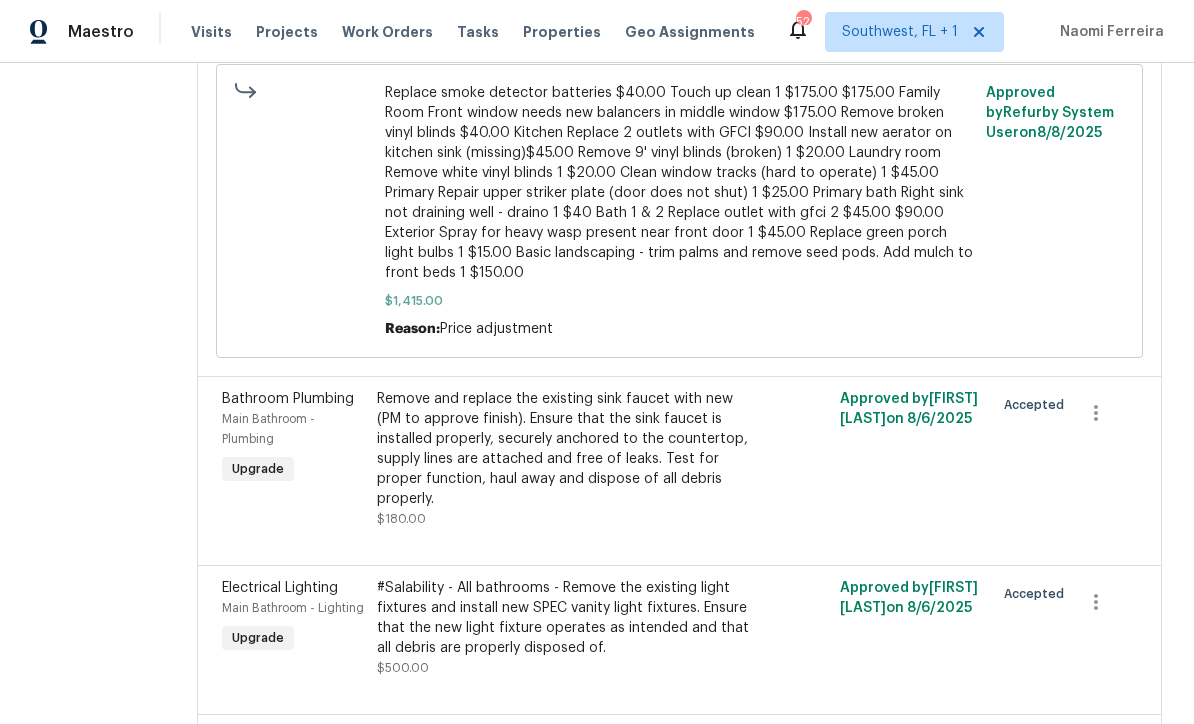 scroll, scrollTop: 655, scrollLeft: 0, axis: vertical 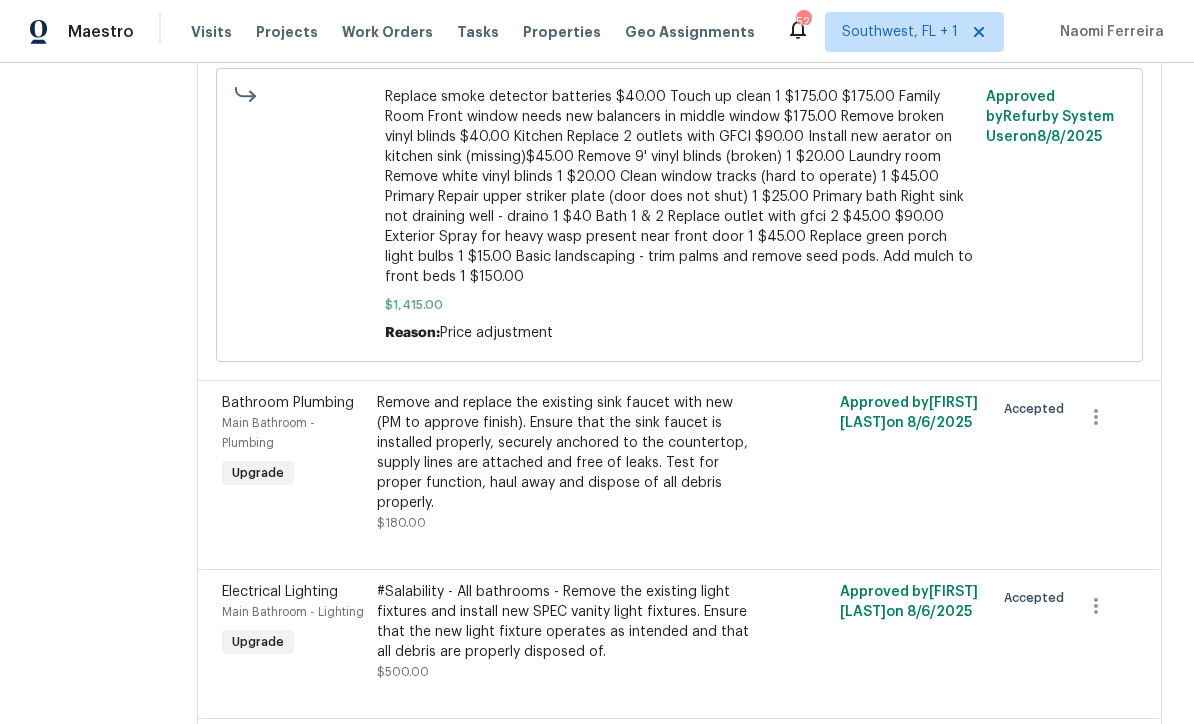 click on "Remove and replace the existing sink faucet with new (PM to approve finish). Ensure that the sink faucet is installed properly, securely anchored to the countertop, supply lines are attached and free of leaks. Test for proper function, haul away and dispose of all debris properly." at bounding box center (564, 453) 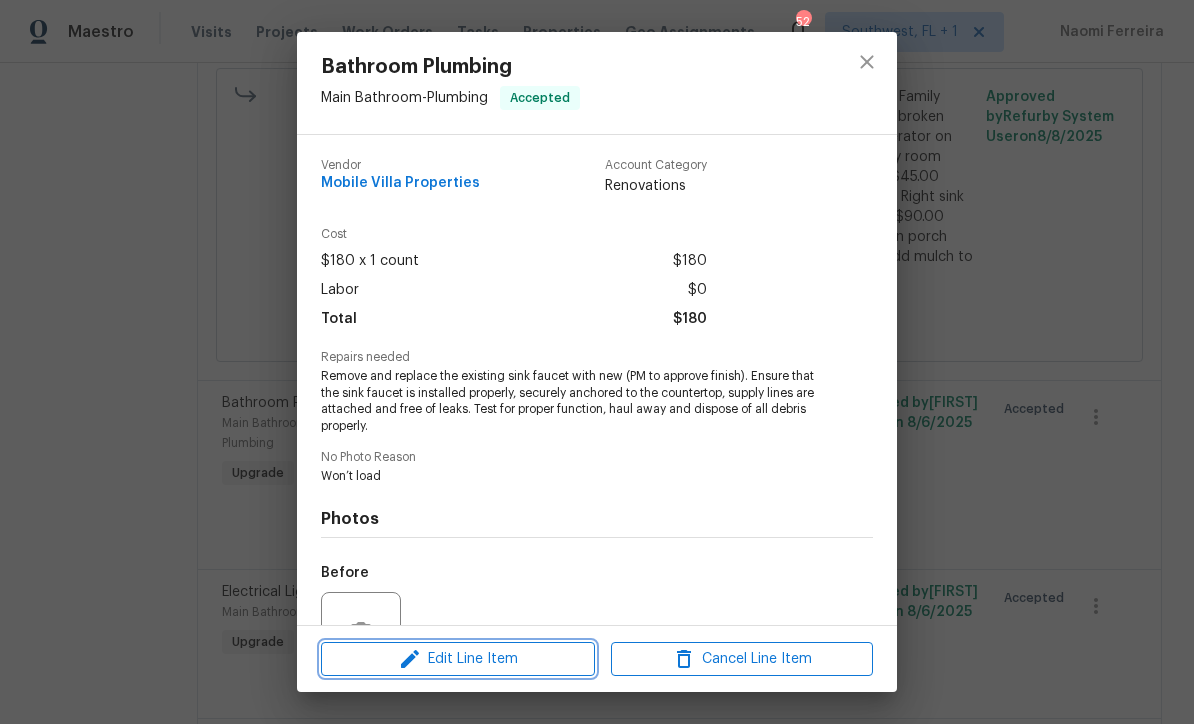 click on "Edit Line Item" at bounding box center [458, 659] 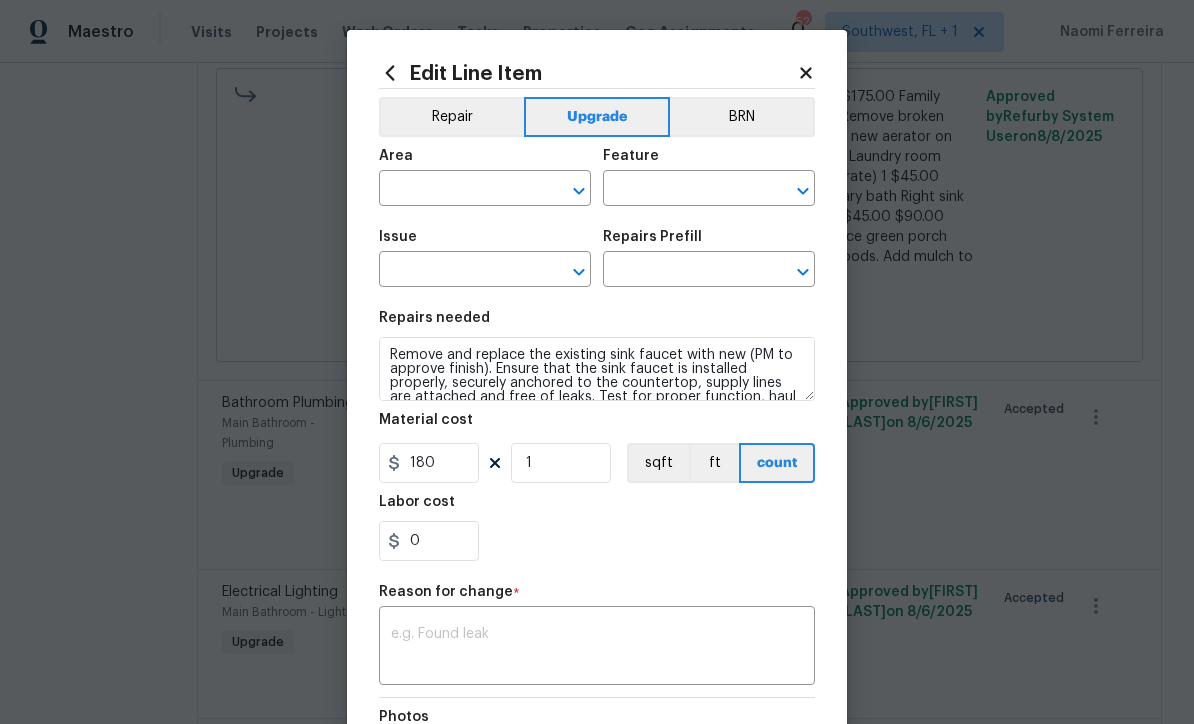 type on "Main Bathroom" 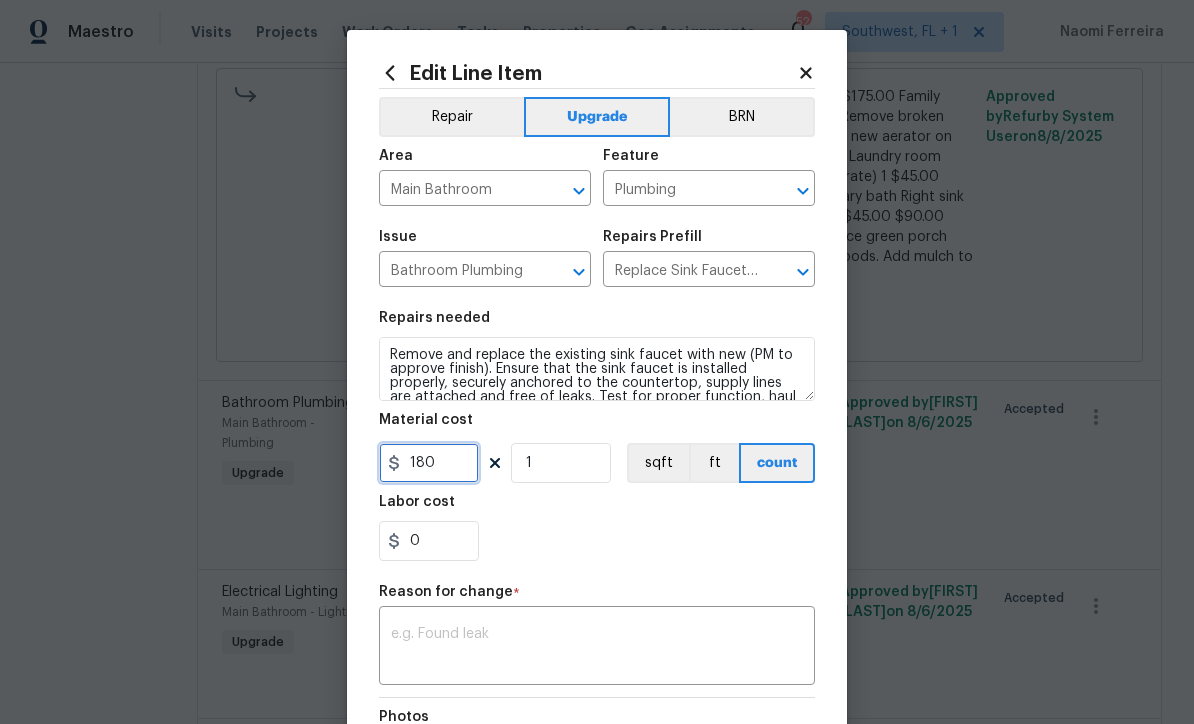 click on "180" at bounding box center [429, 463] 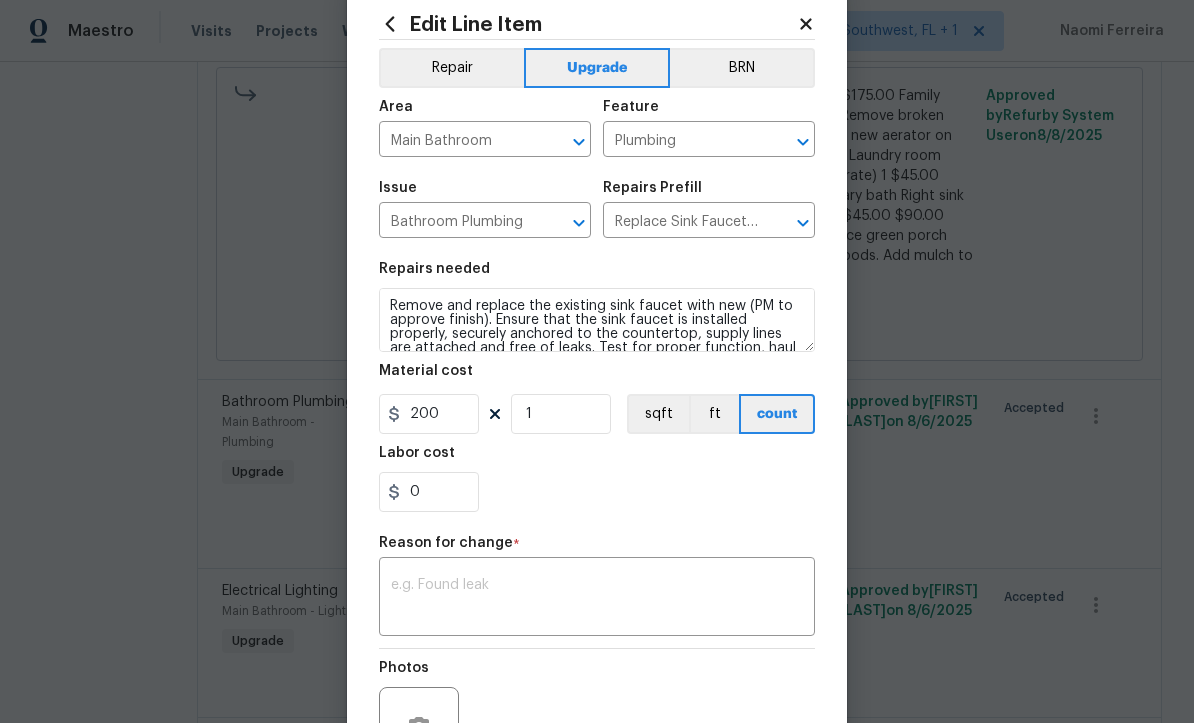 scroll, scrollTop: 67, scrollLeft: 0, axis: vertical 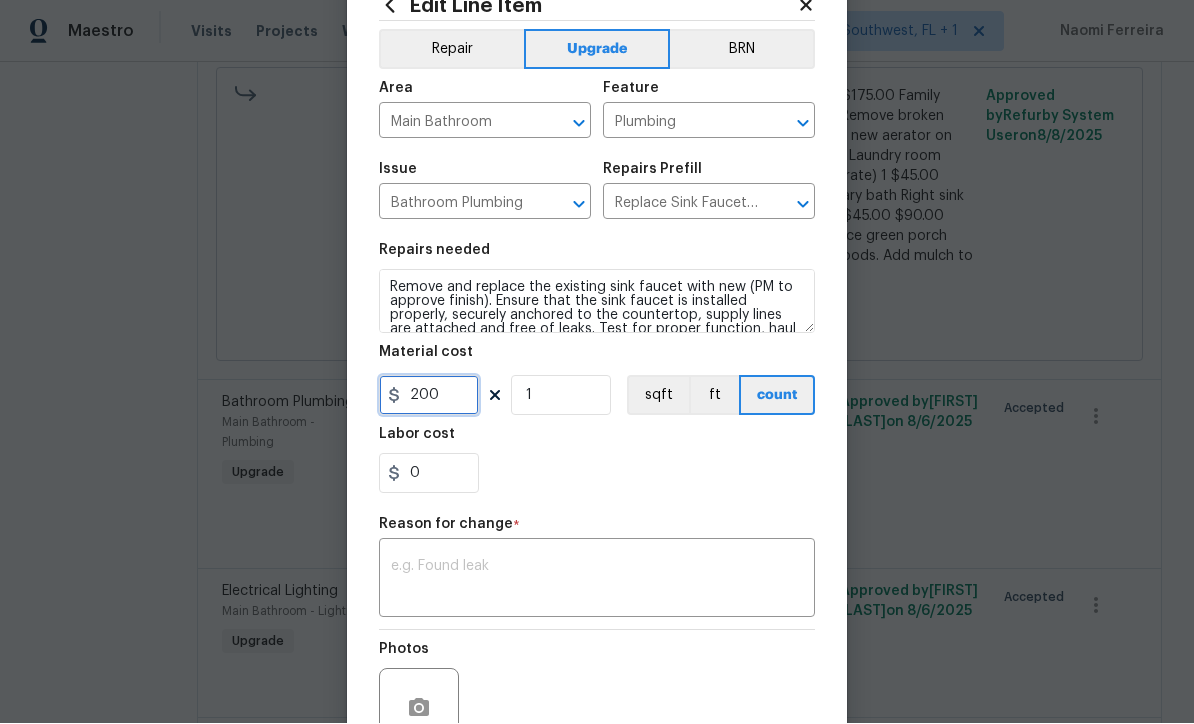 type on "200" 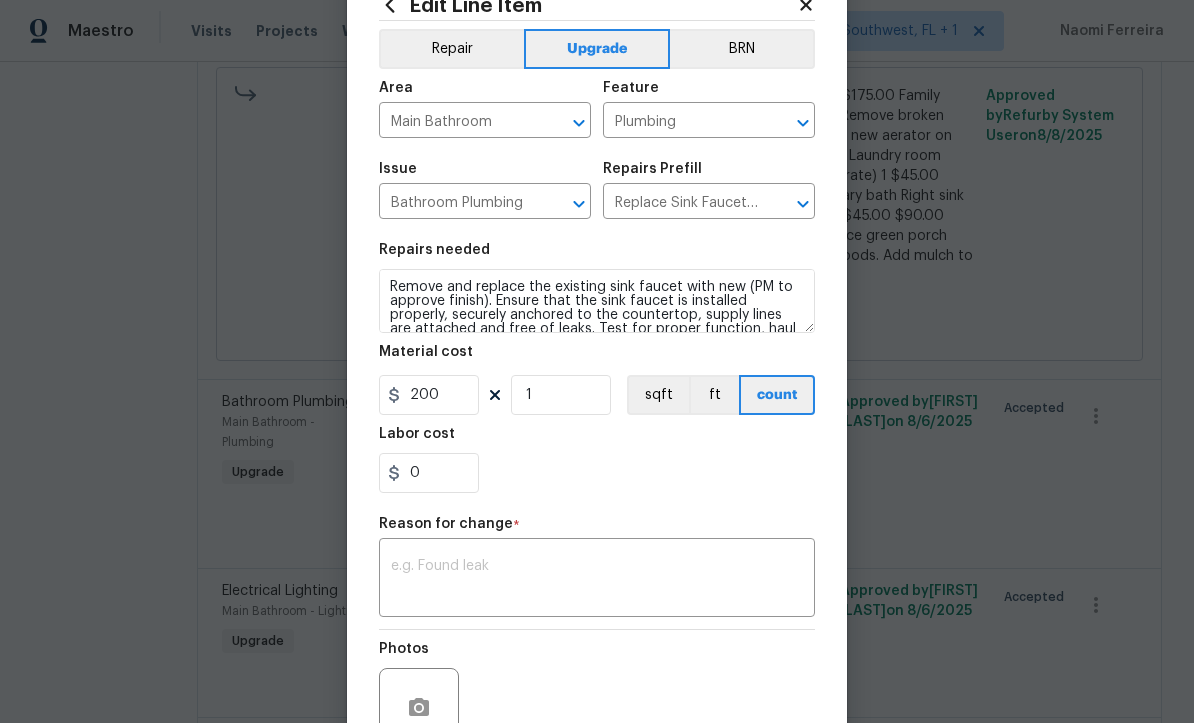 click at bounding box center (597, 581) 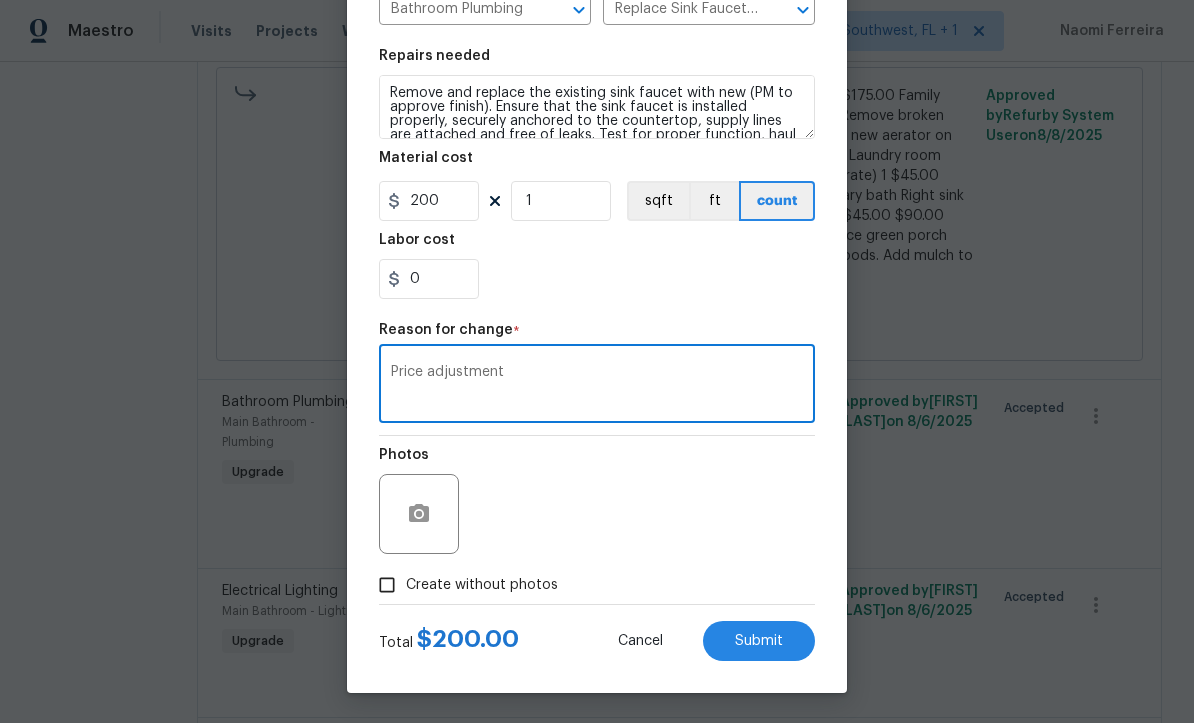 scroll, scrollTop: 265, scrollLeft: 0, axis: vertical 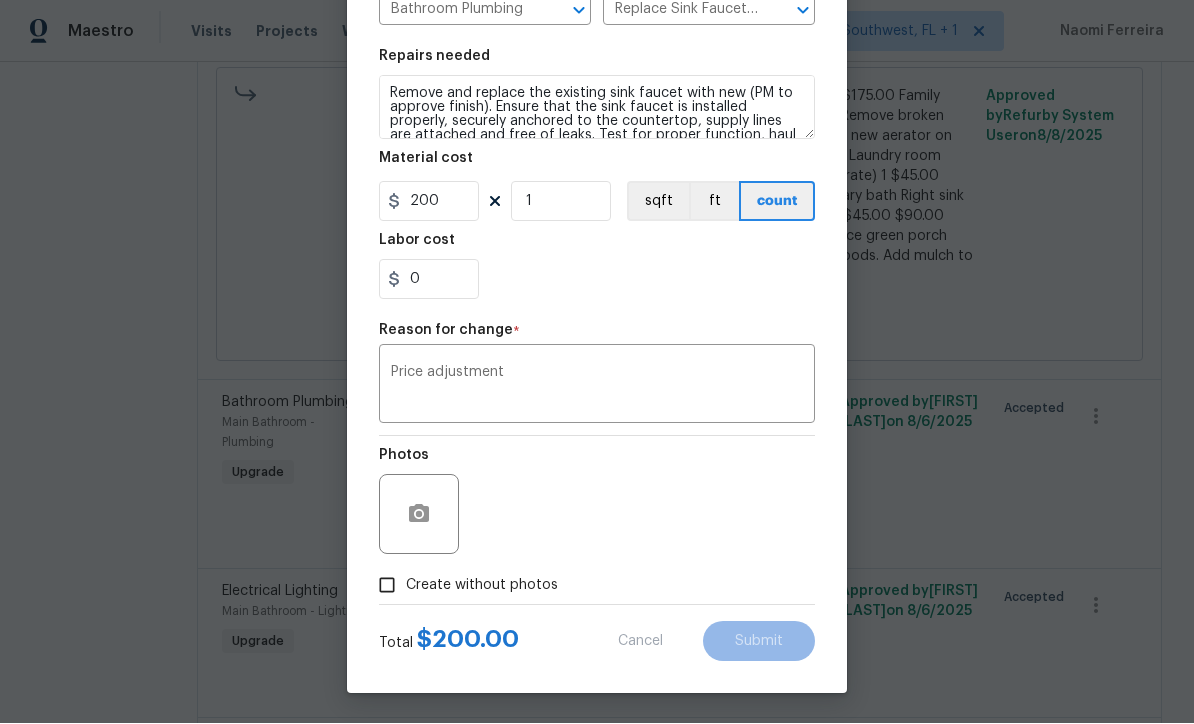 type on "180" 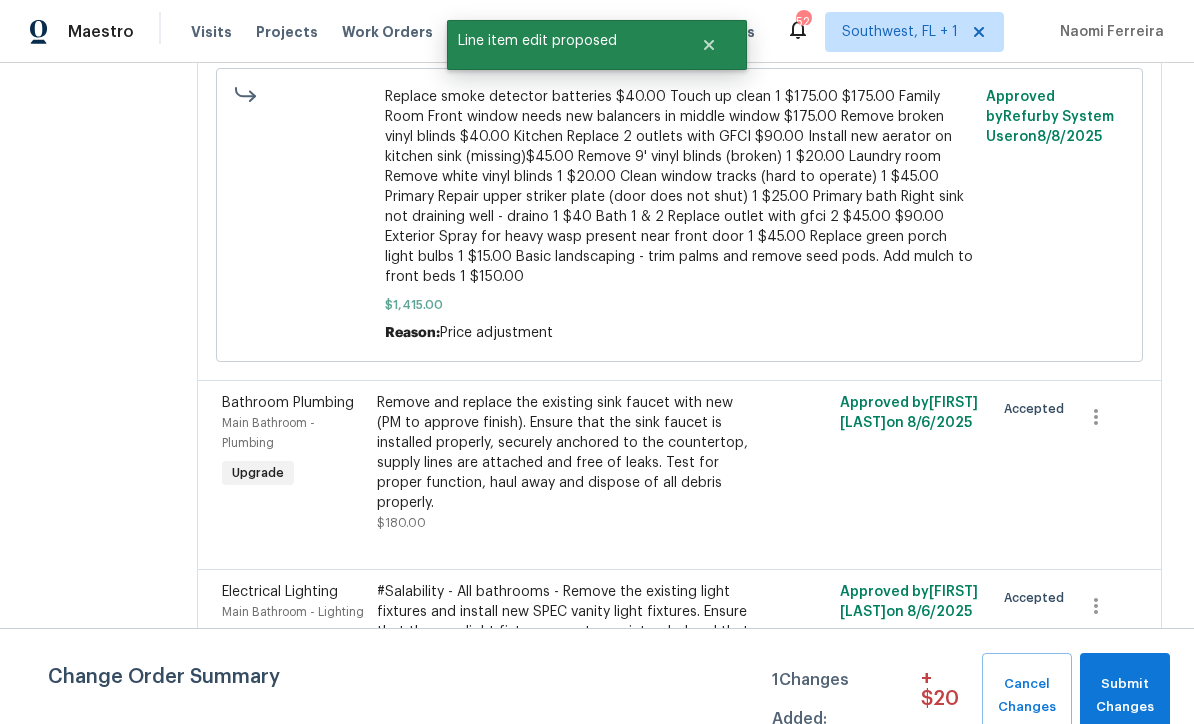 scroll, scrollTop: 0, scrollLeft: 0, axis: both 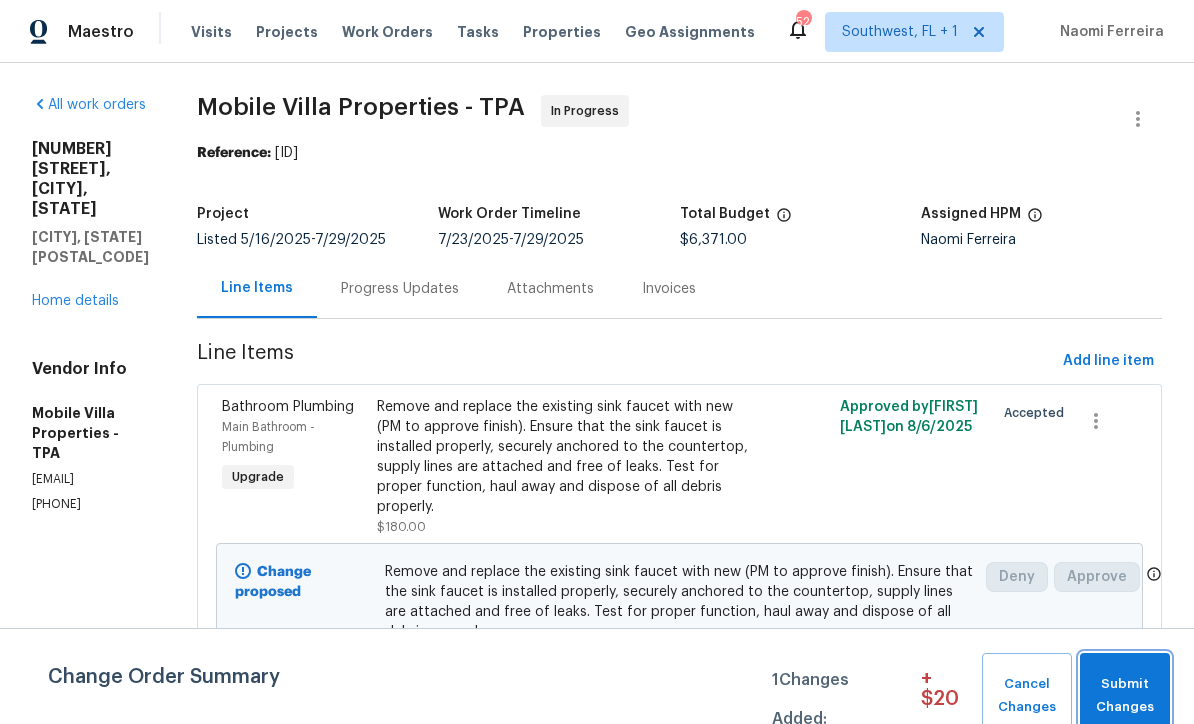 click on "Submit Changes" at bounding box center (1125, 696) 